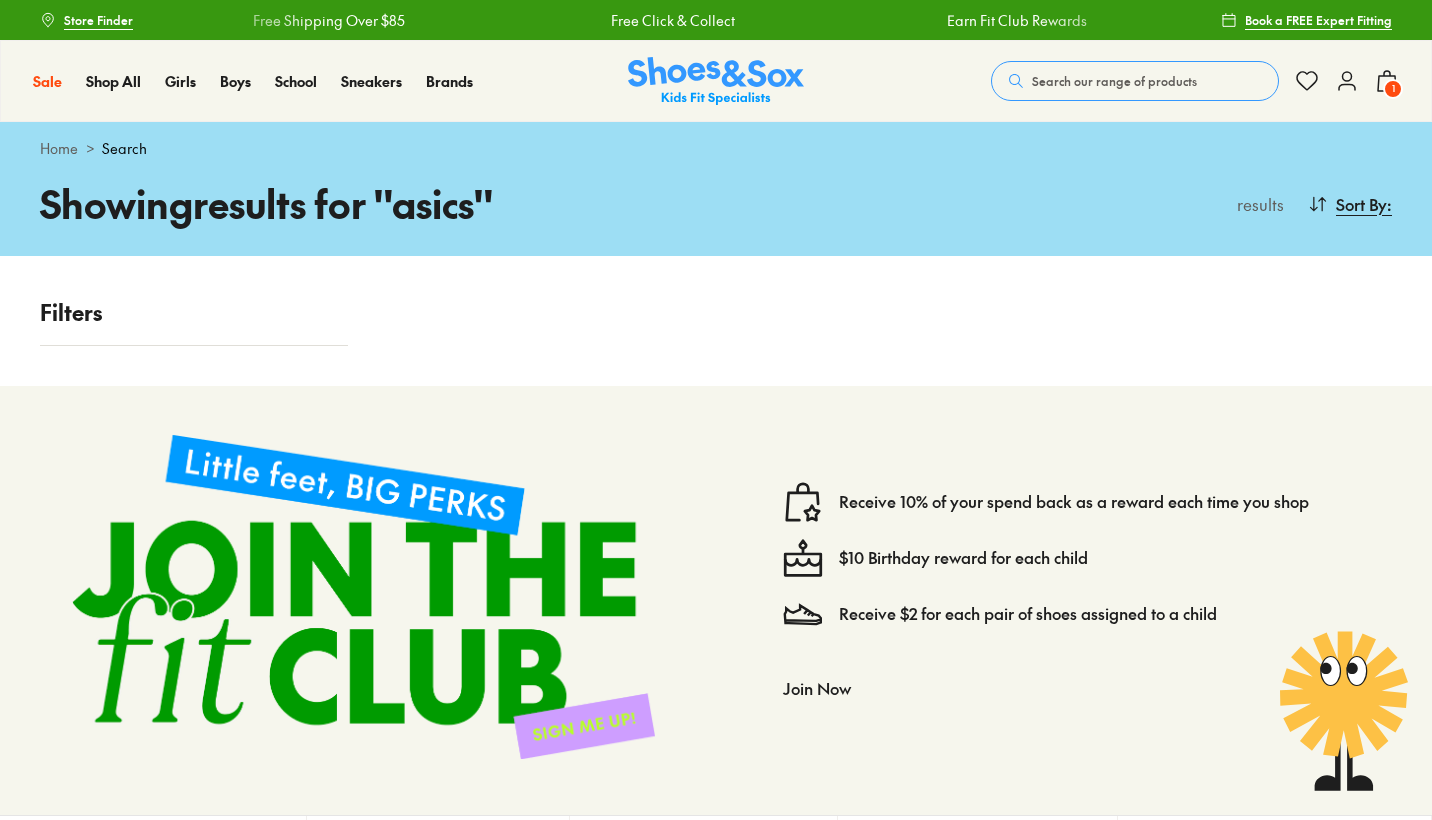 scroll, scrollTop: 0, scrollLeft: 0, axis: both 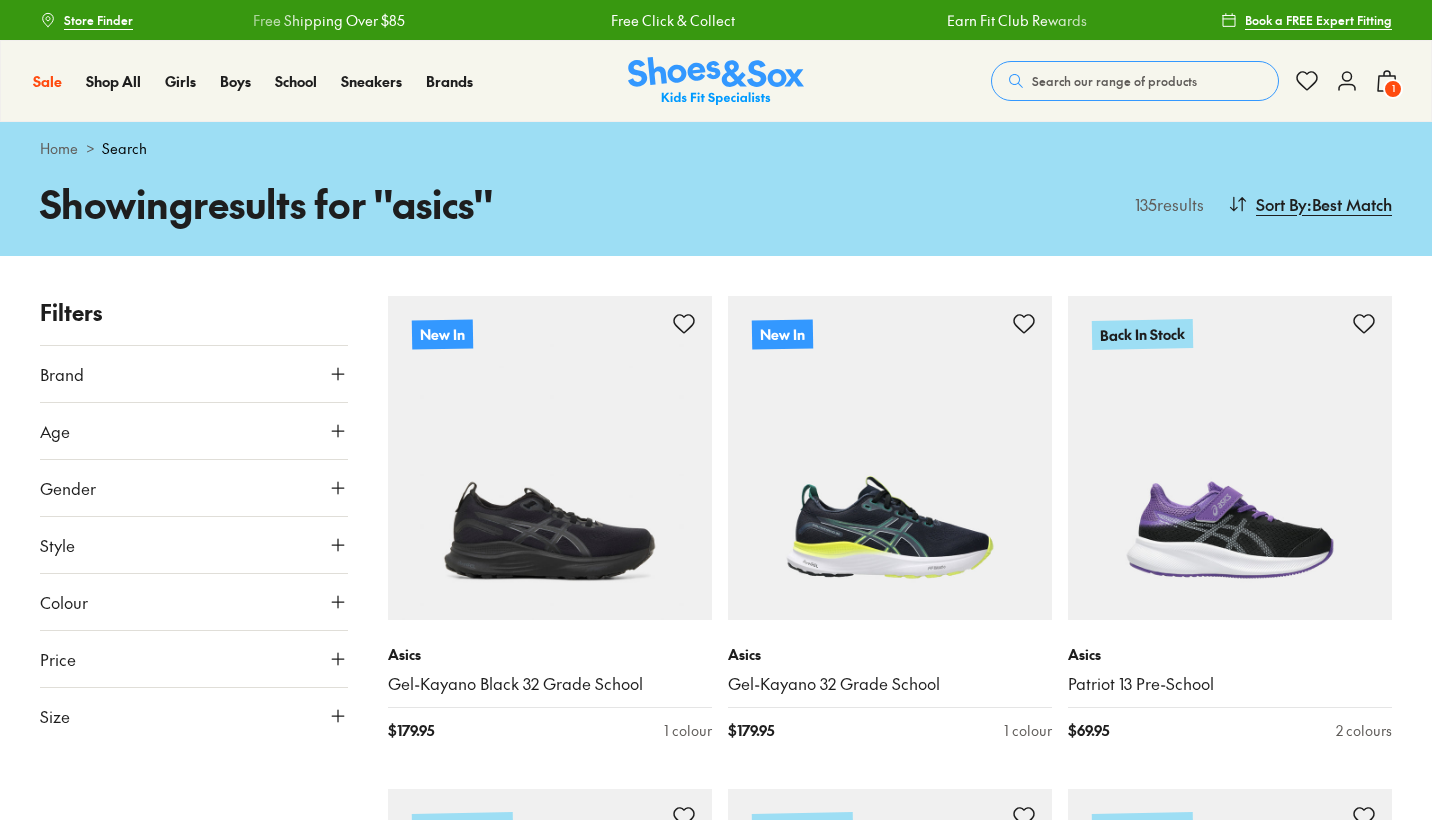 click on "Age" at bounding box center [194, 431] 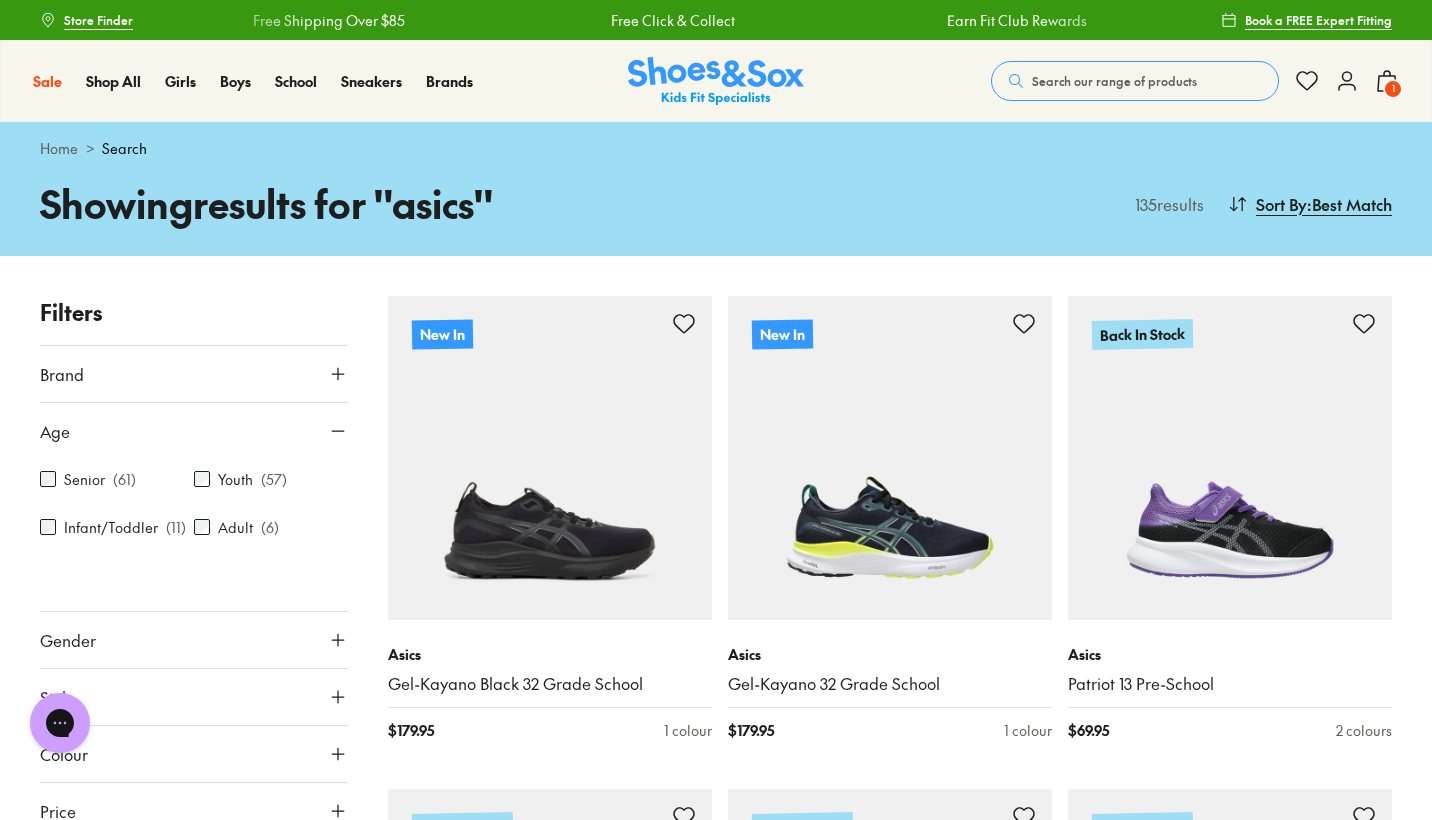scroll, scrollTop: 0, scrollLeft: 0, axis: both 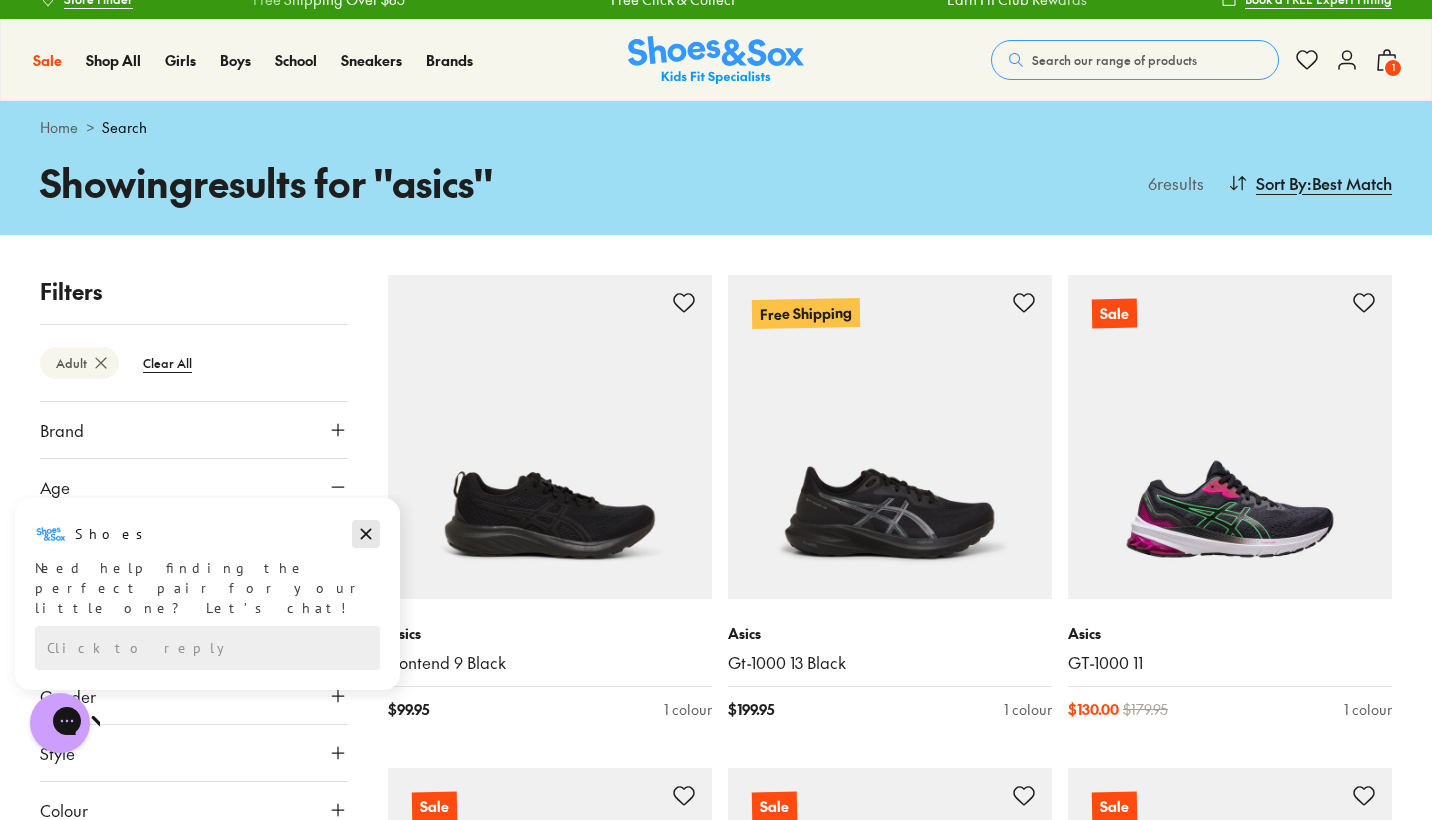 click 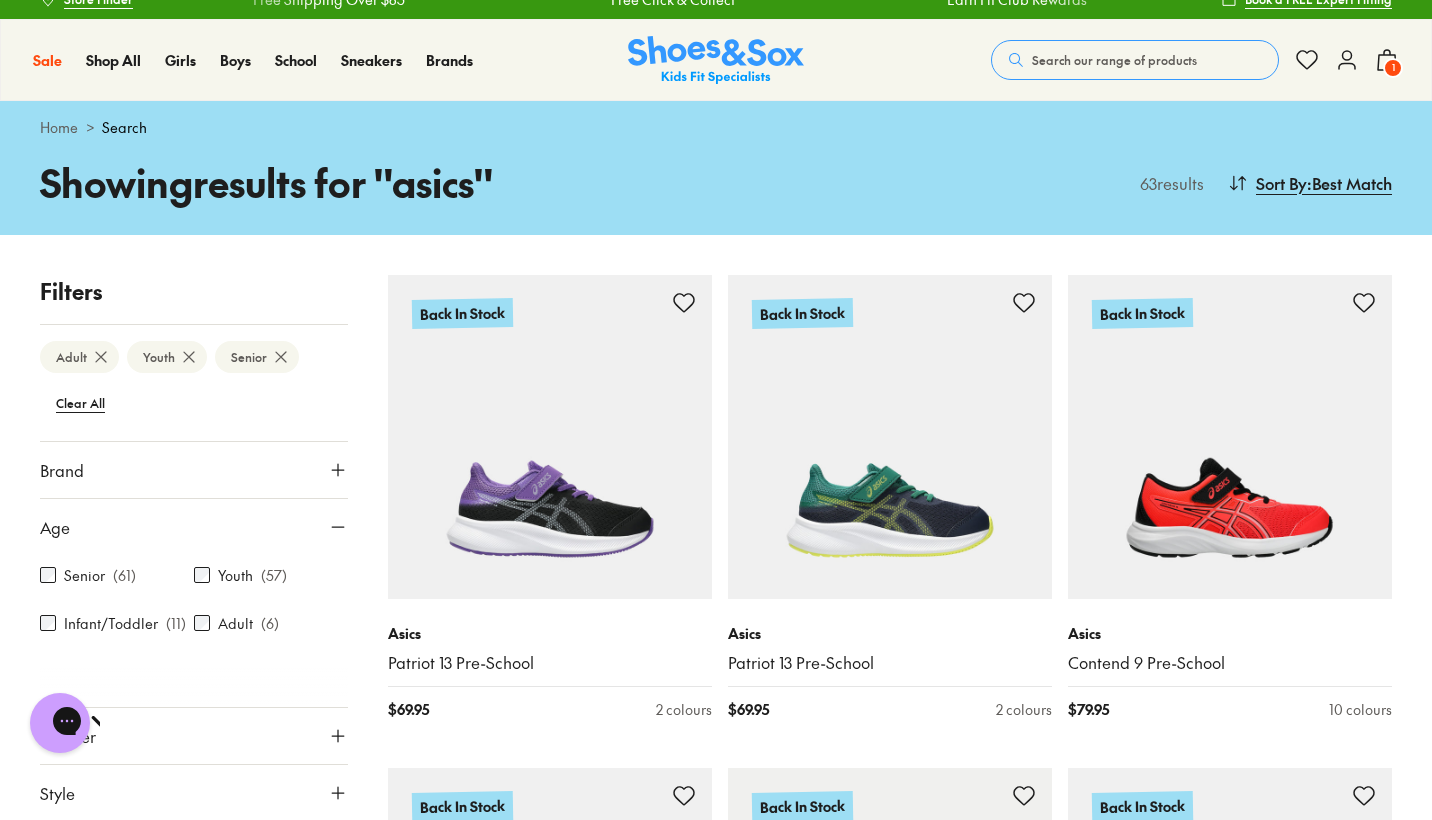 scroll, scrollTop: 135, scrollLeft: 0, axis: vertical 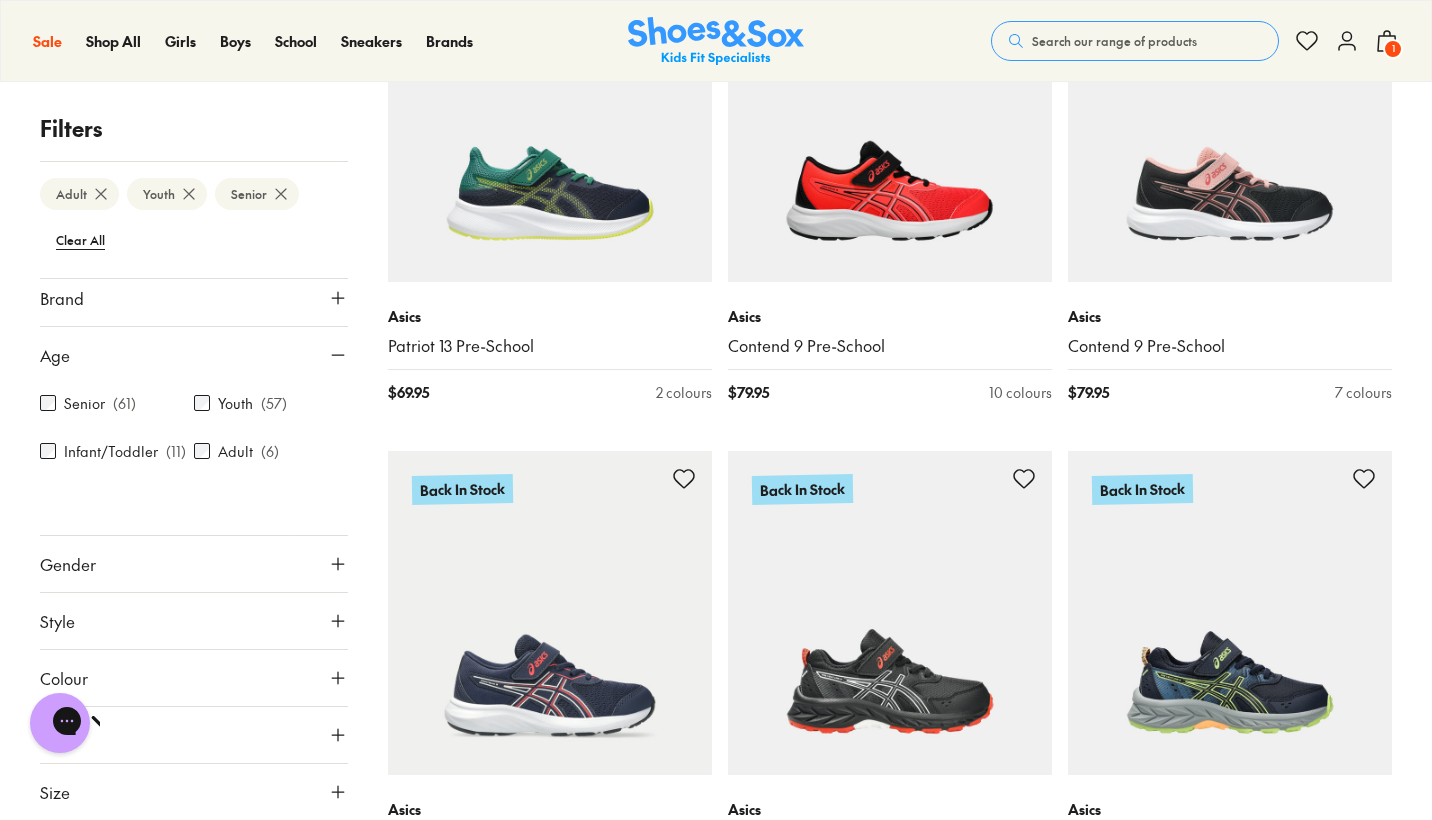 click on "Size" at bounding box center [194, 792] 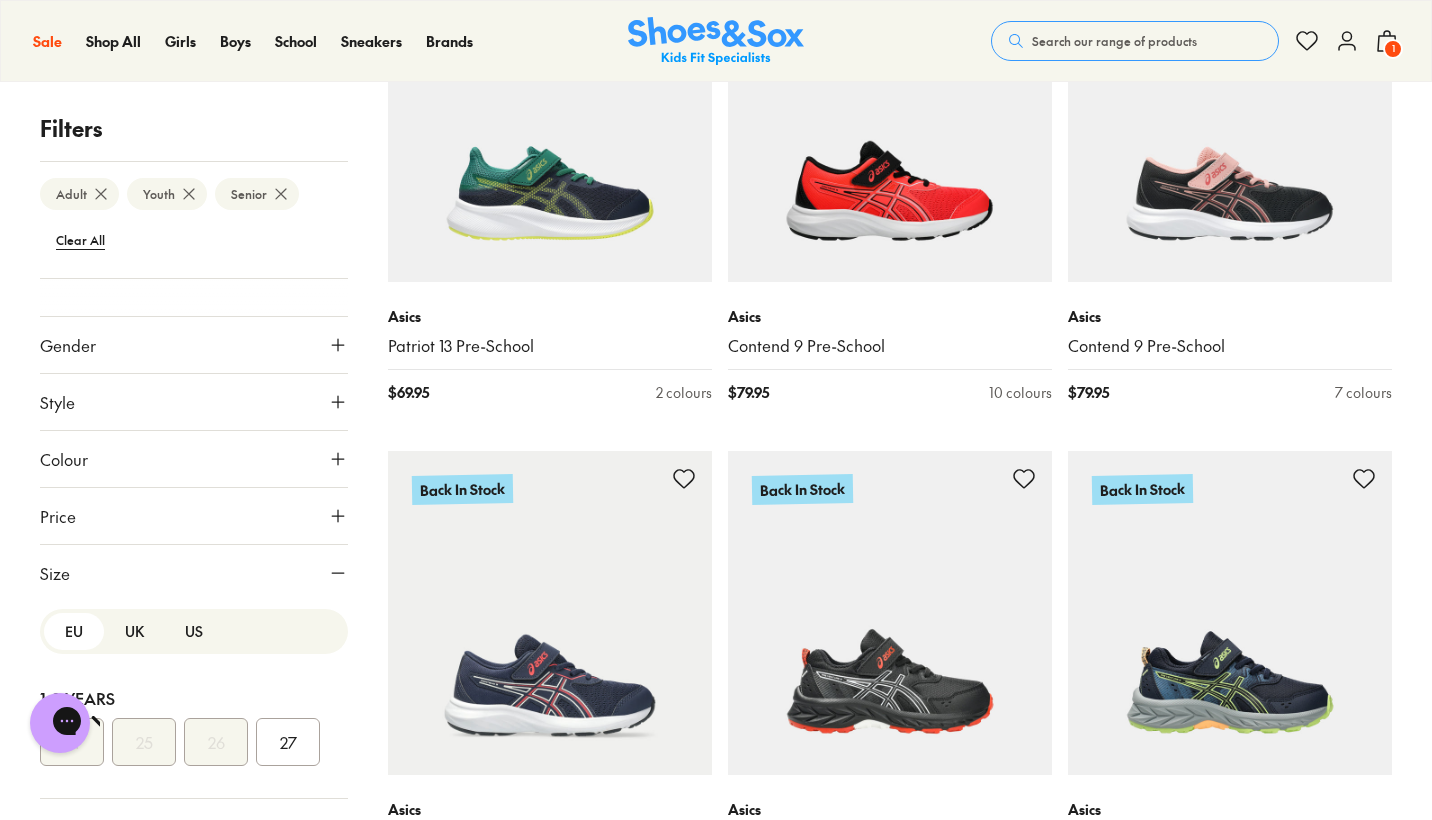 scroll, scrollTop: 267, scrollLeft: 0, axis: vertical 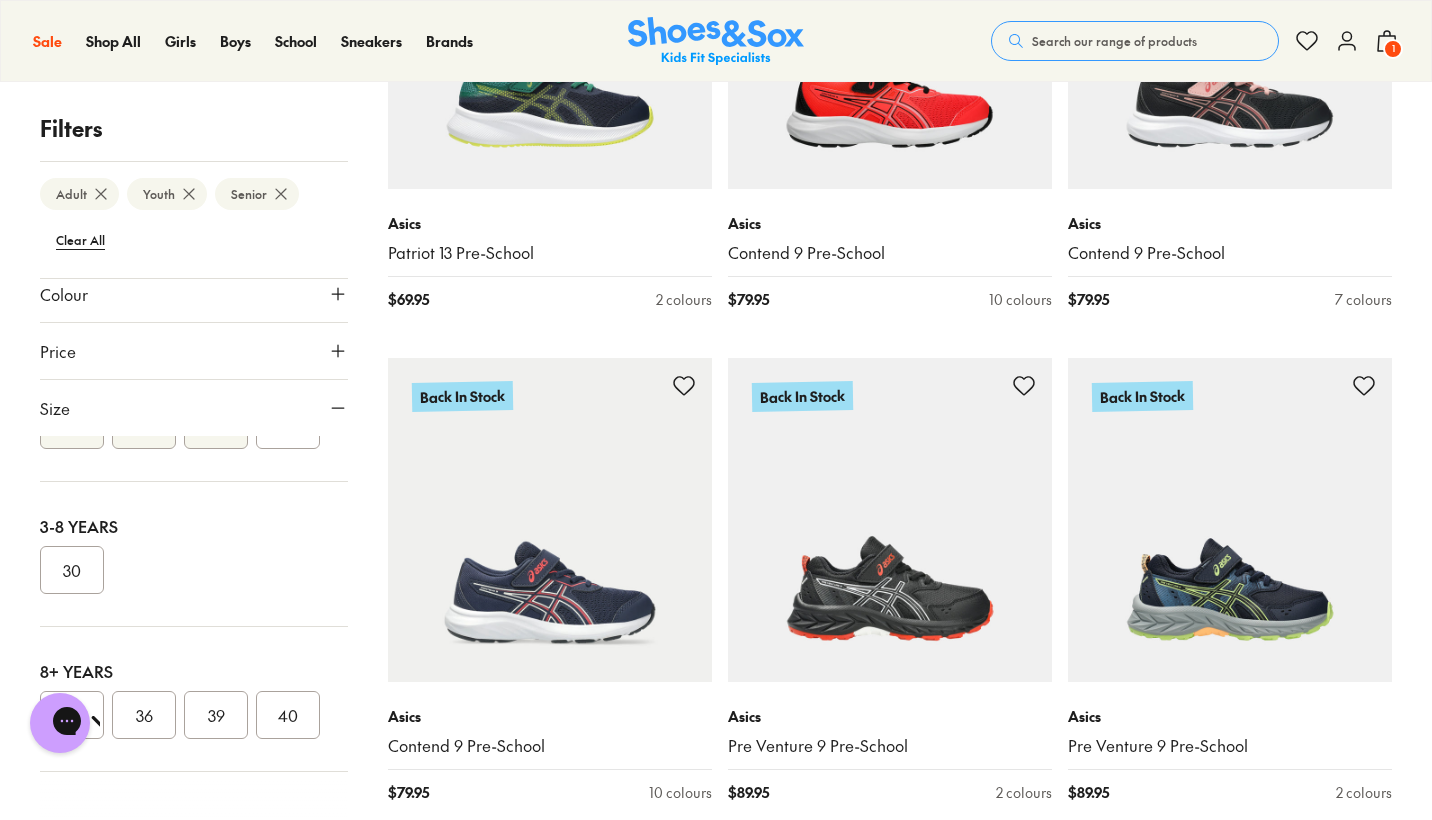 click on "39" at bounding box center (216, 715) 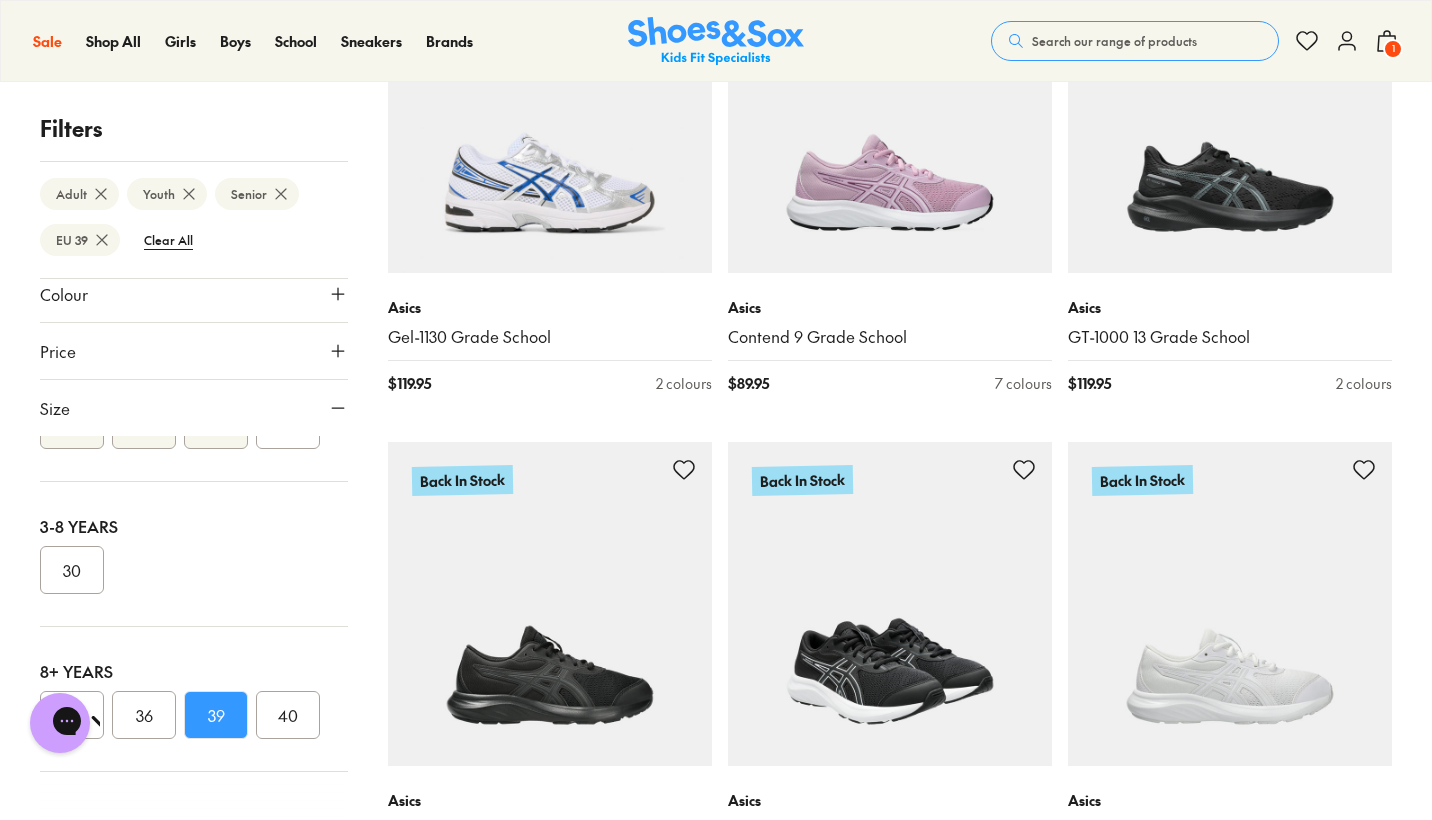scroll, scrollTop: 2818, scrollLeft: 0, axis: vertical 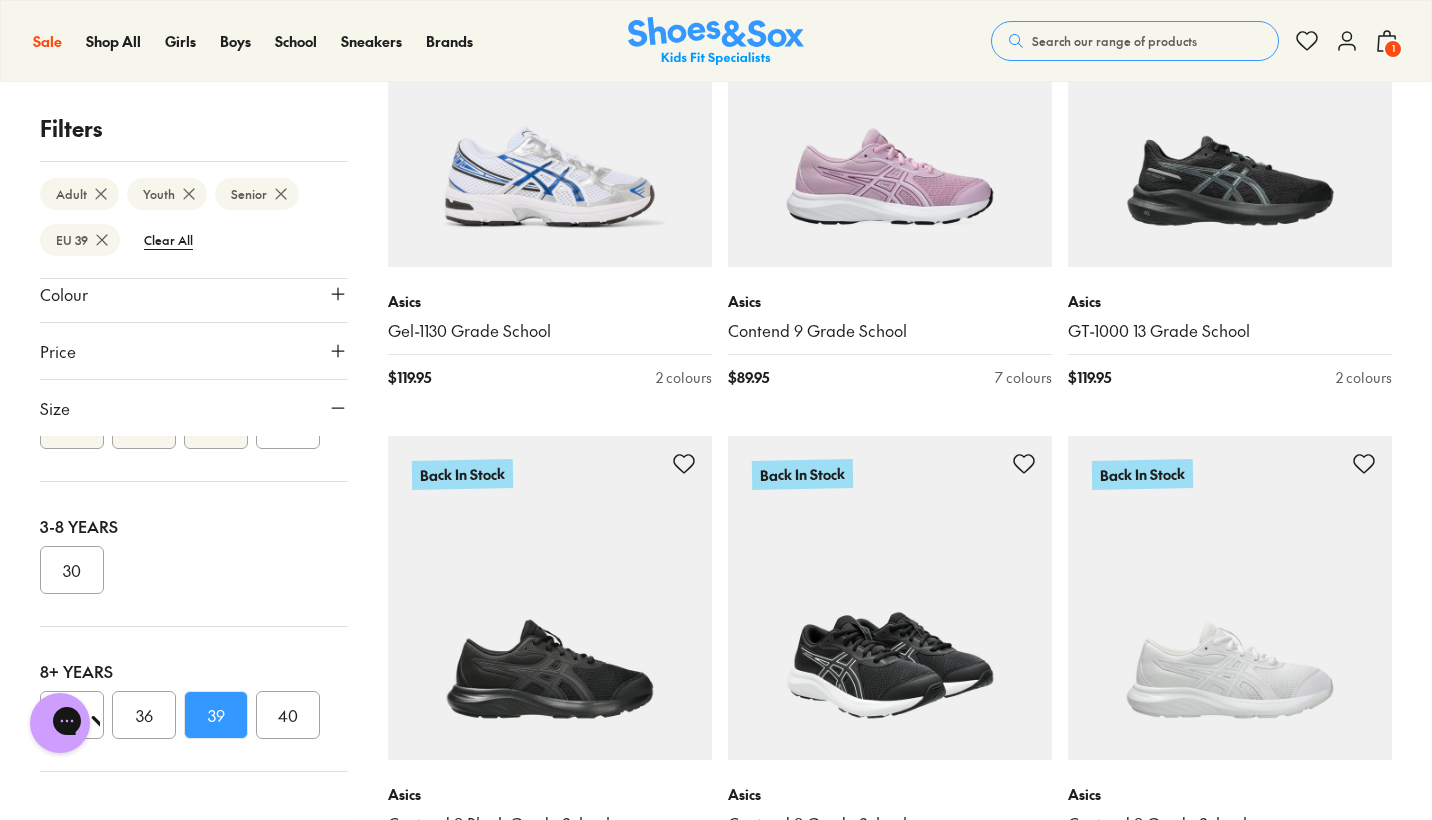 click at bounding box center (890, 598) 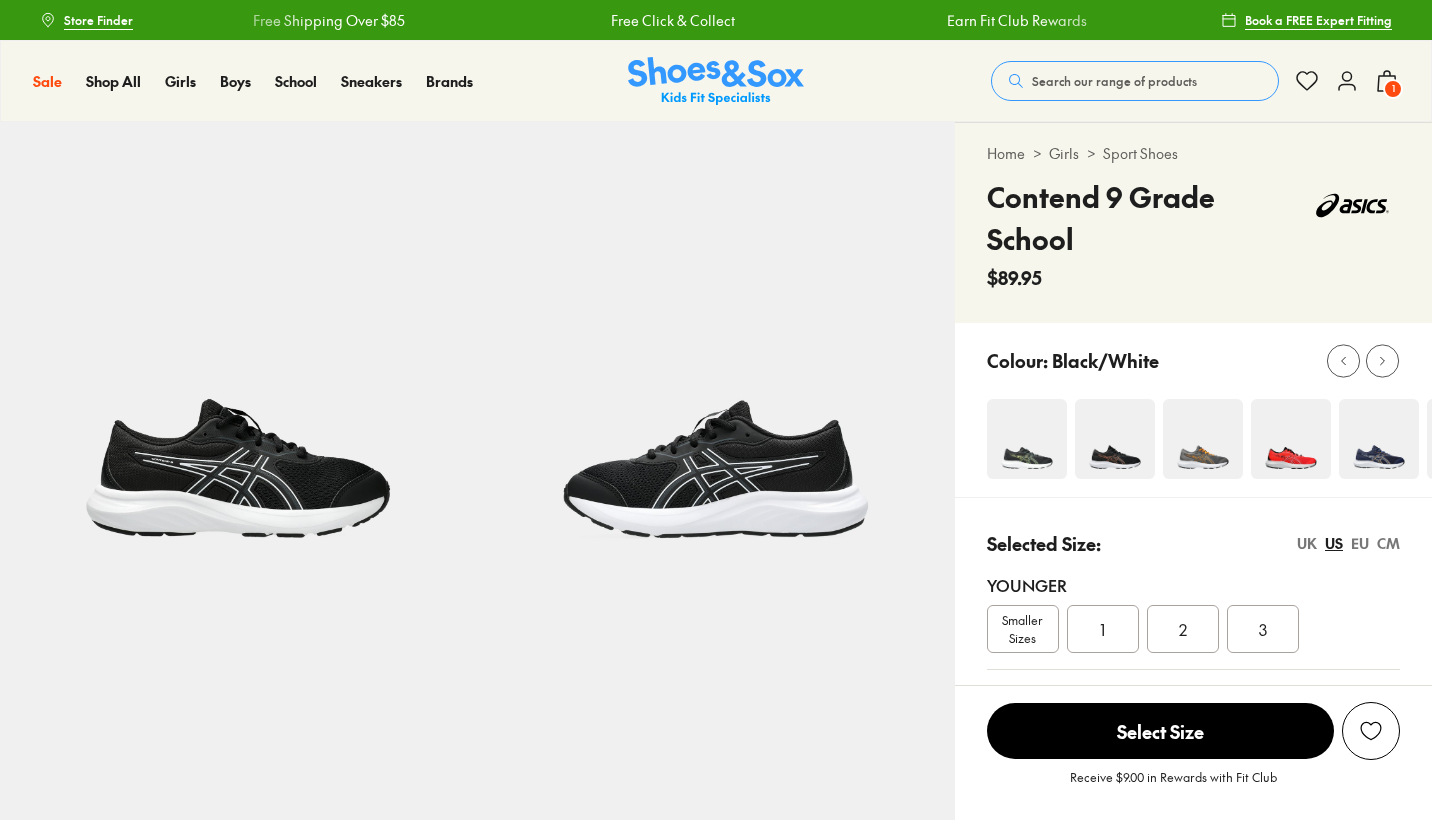 scroll, scrollTop: 0, scrollLeft: 0, axis: both 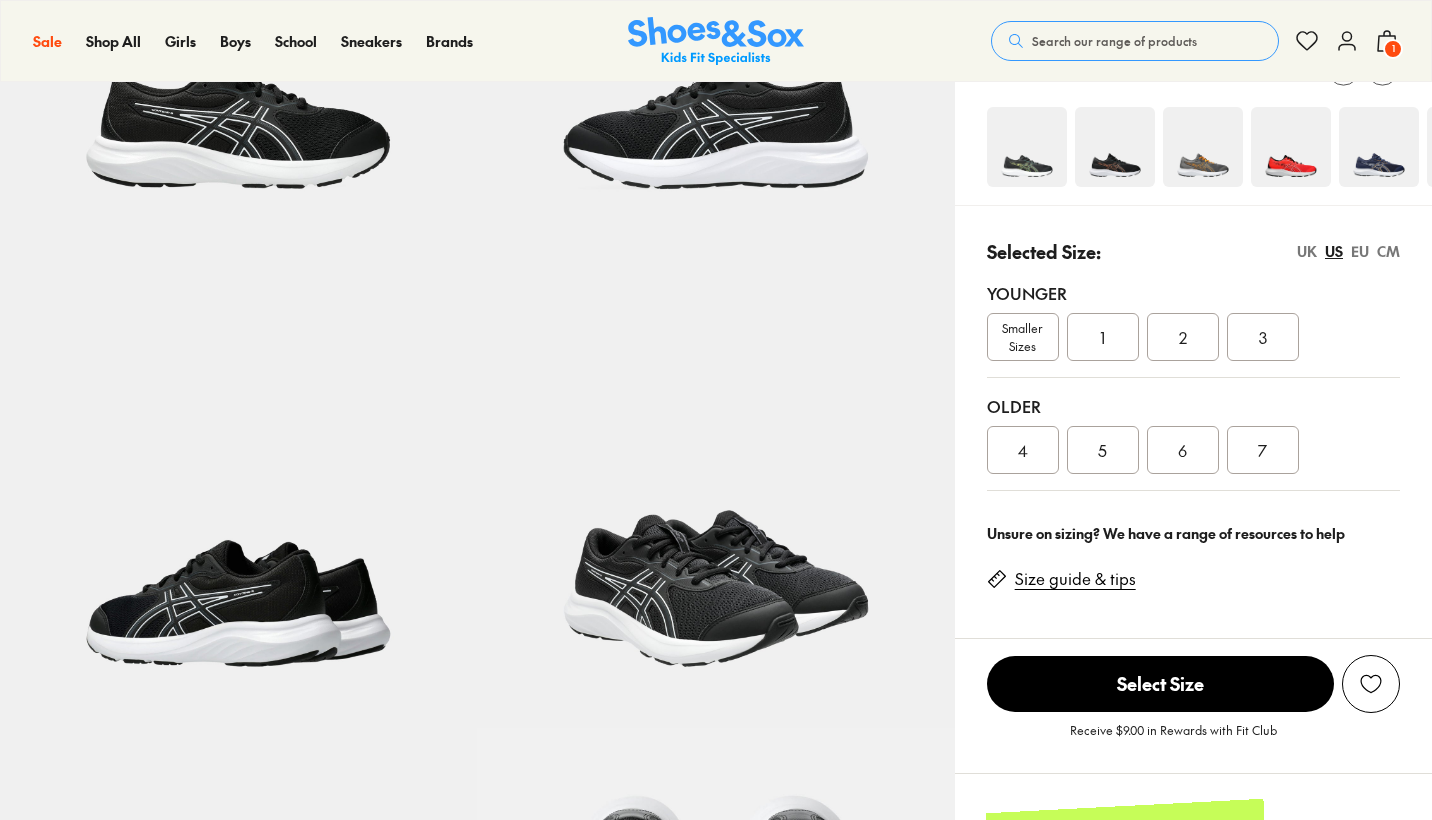 select on "*" 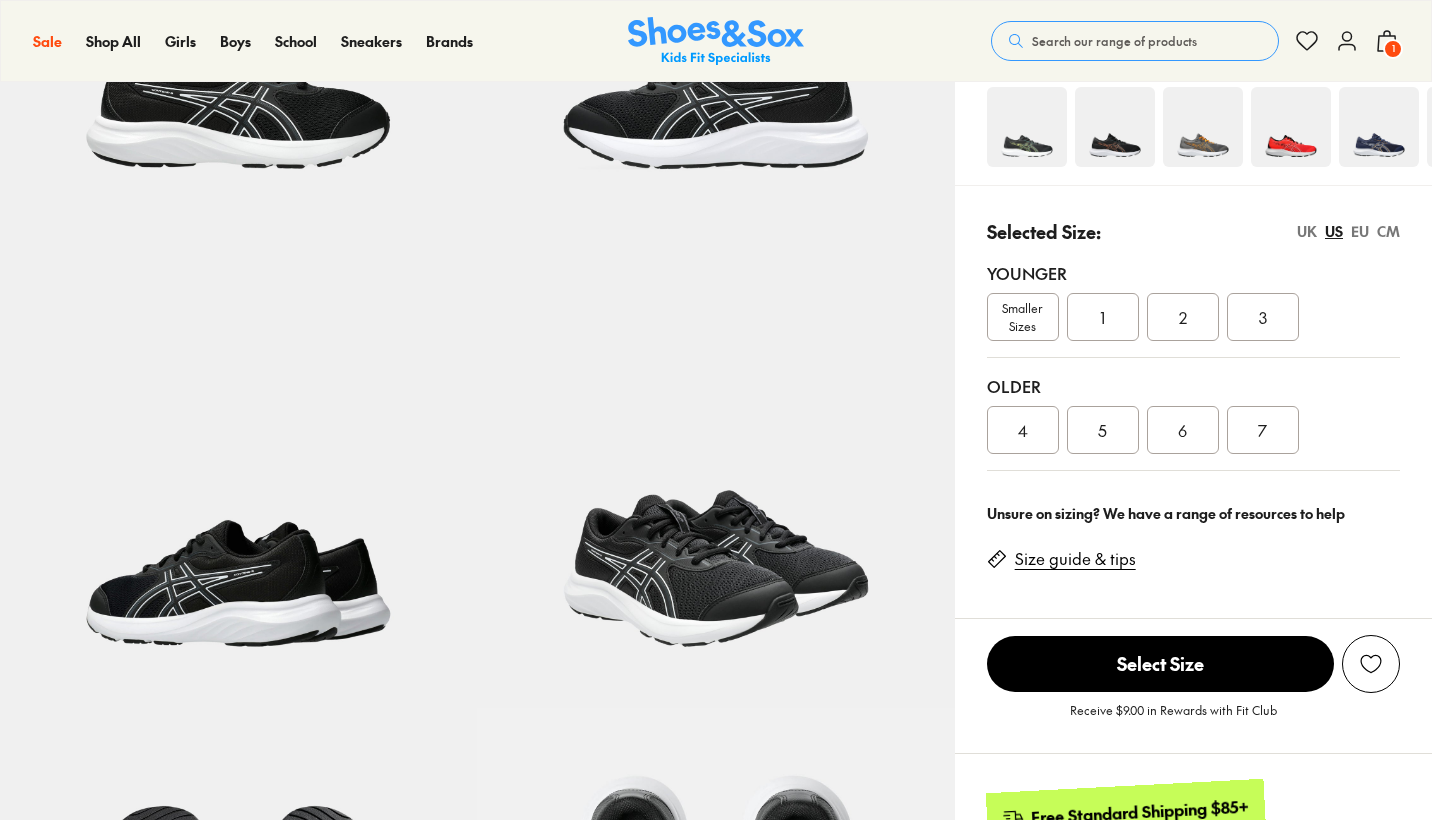 scroll, scrollTop: 372, scrollLeft: 0, axis: vertical 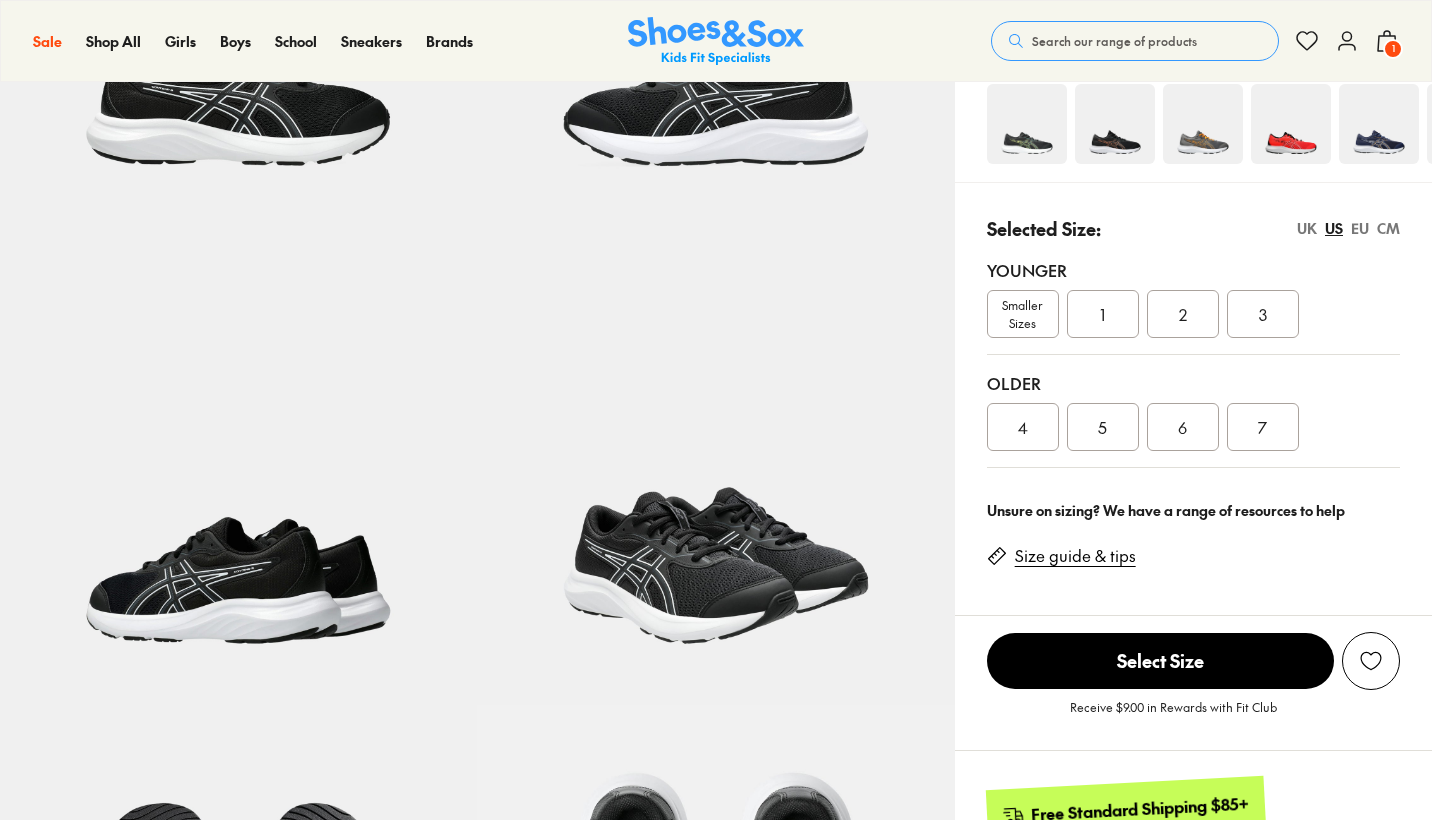 click on "EU" at bounding box center [1360, 228] 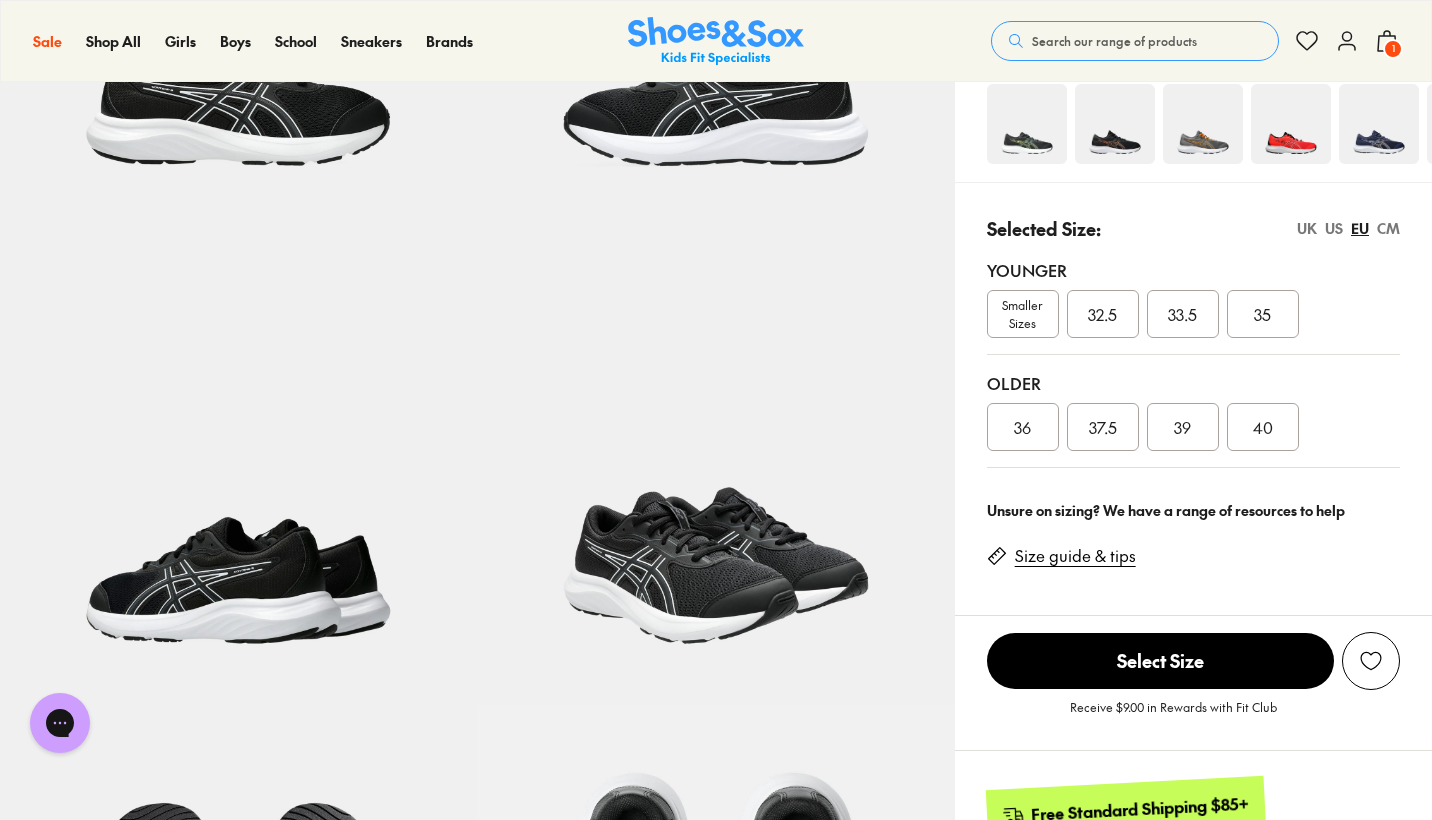 scroll, scrollTop: 0, scrollLeft: 0, axis: both 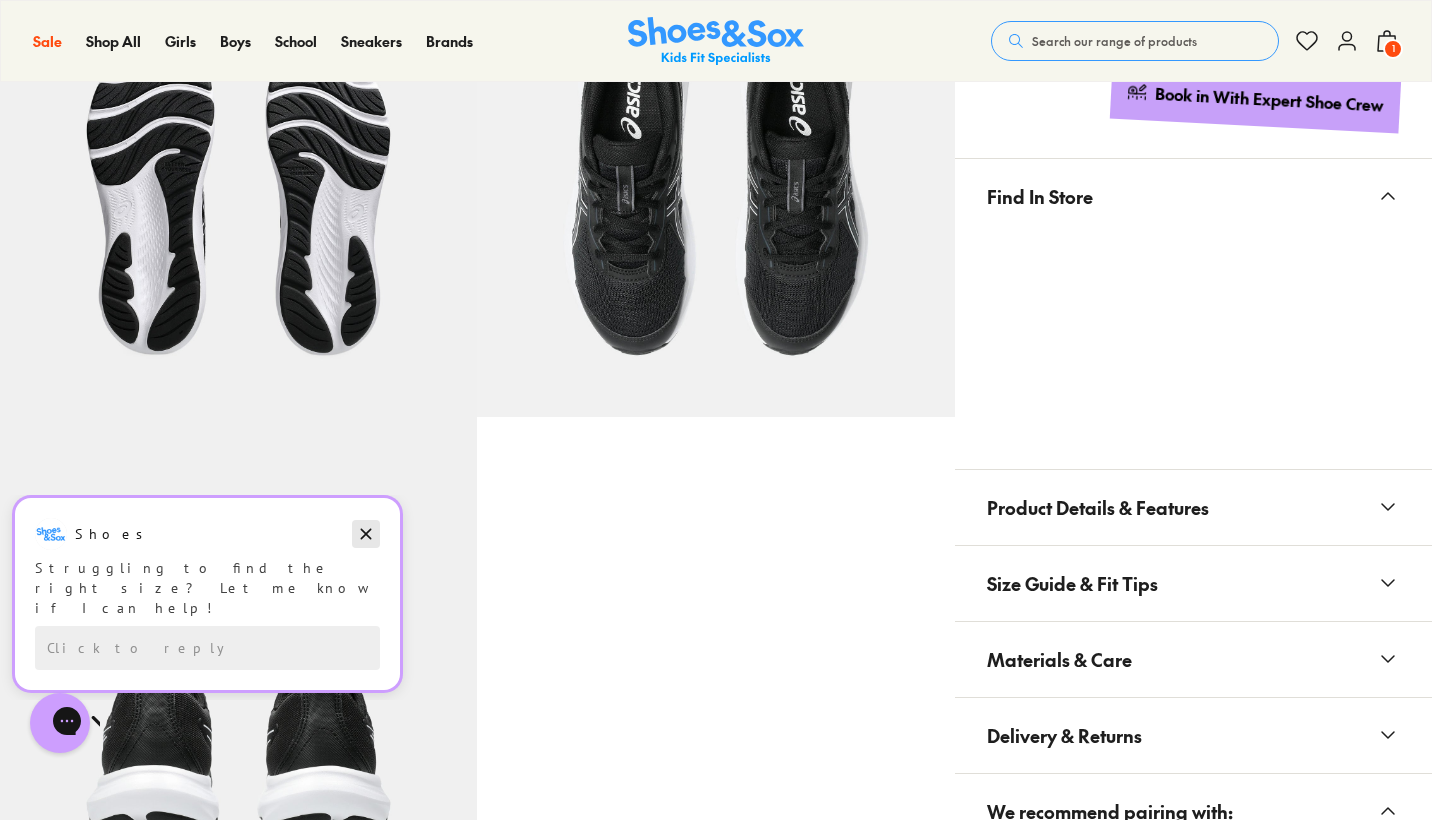 click 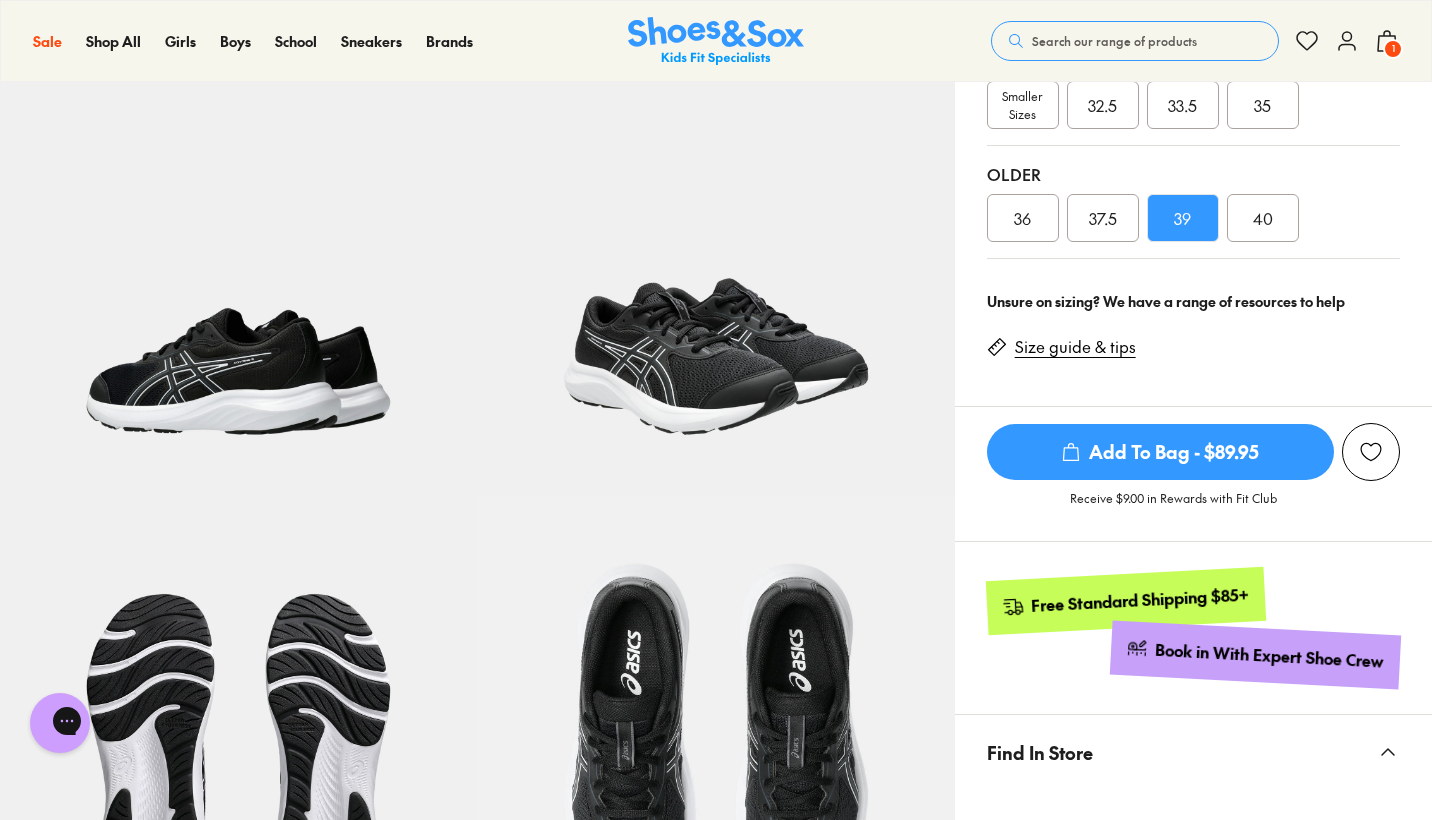 scroll, scrollTop: 493, scrollLeft: 0, axis: vertical 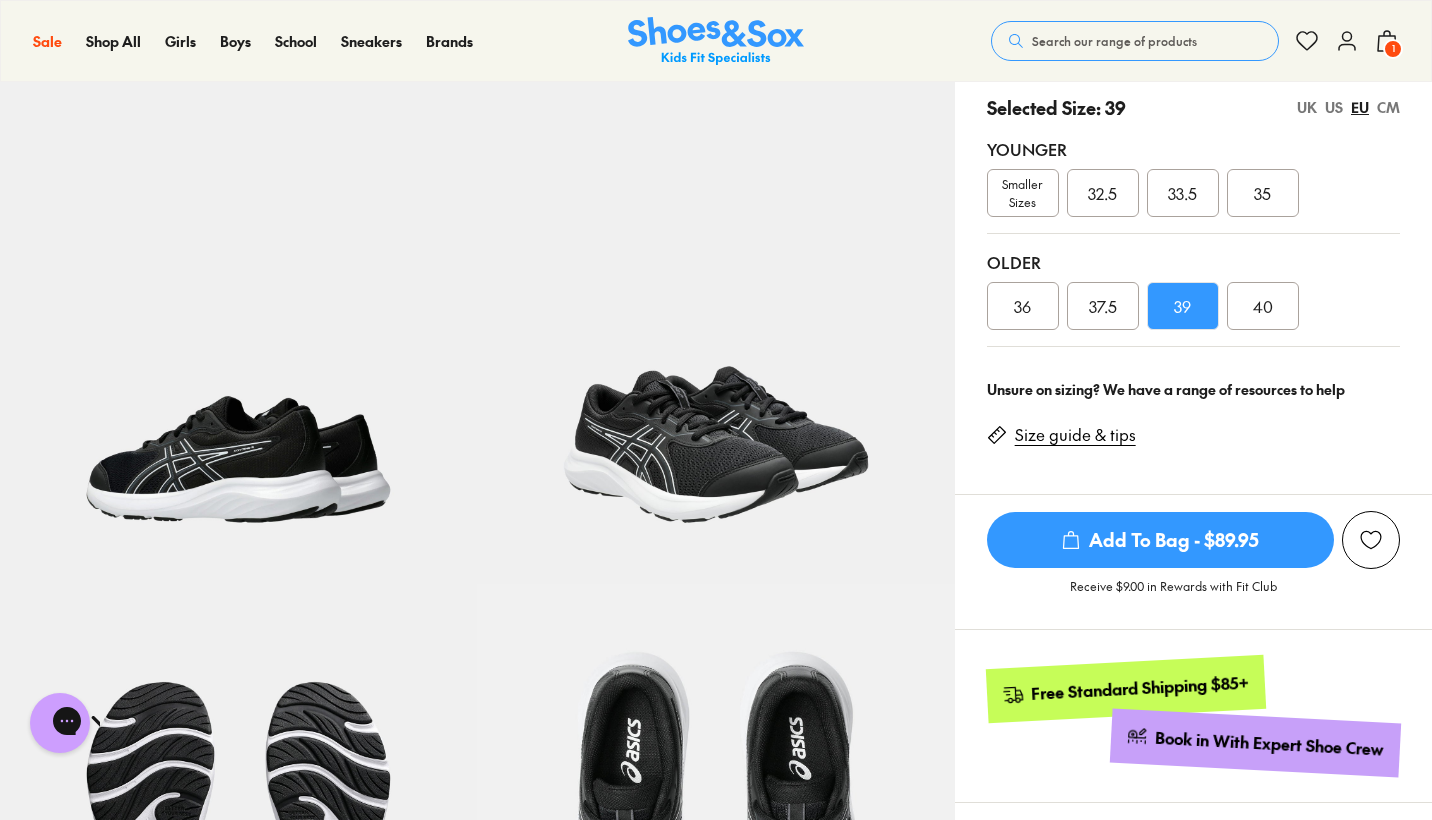 click on "40" at bounding box center [1263, 306] 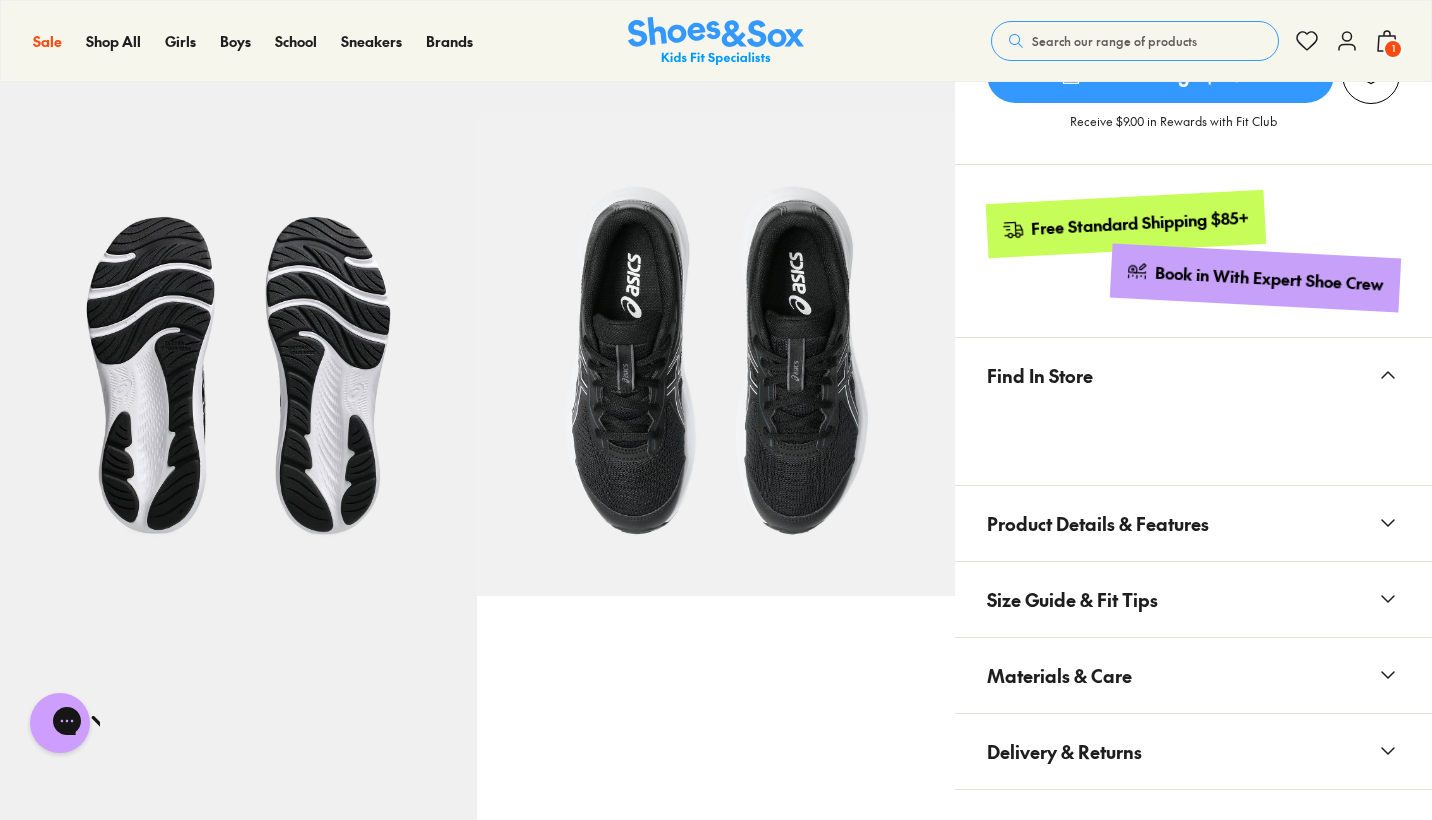 scroll, scrollTop: 959, scrollLeft: 0, axis: vertical 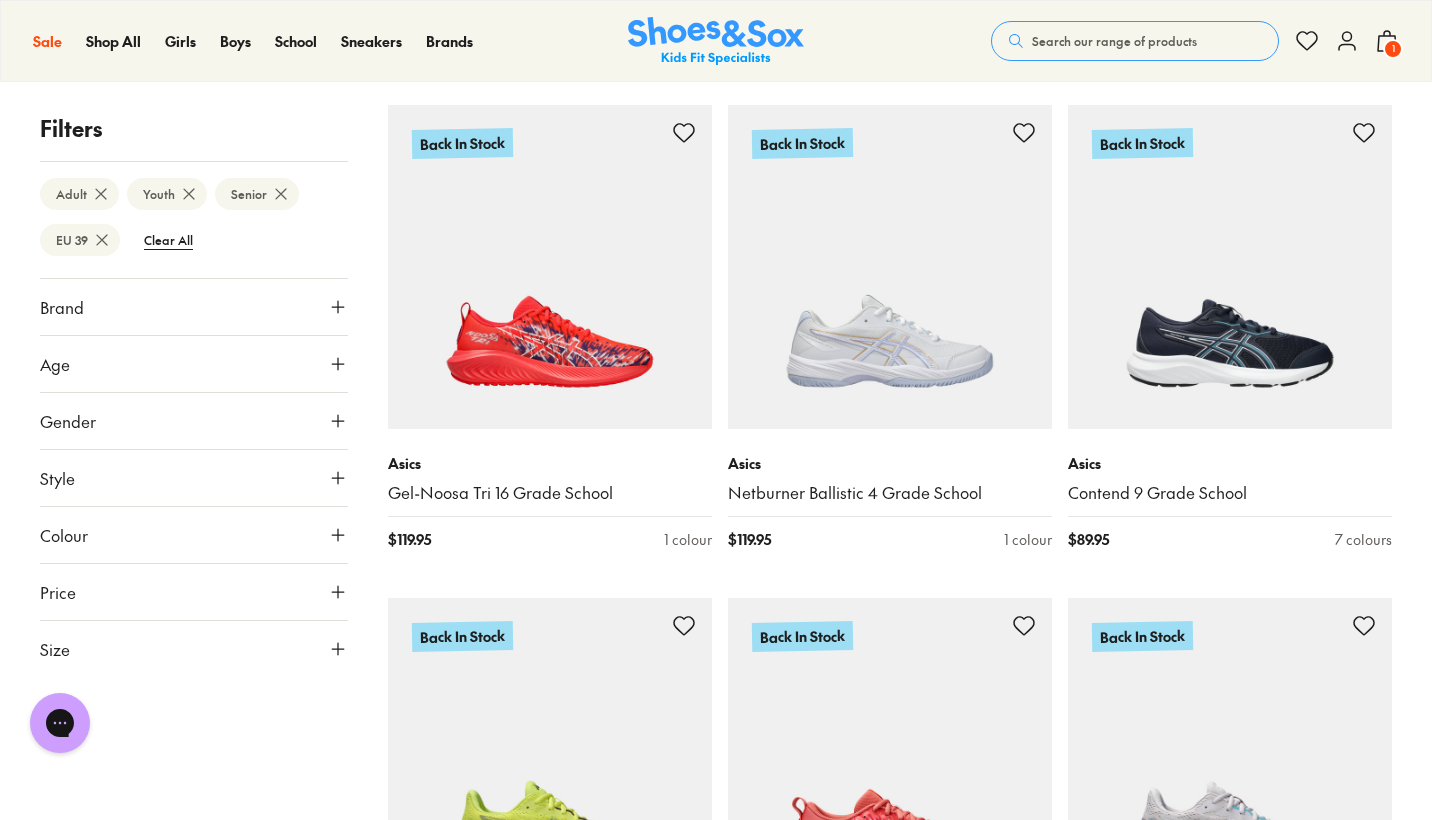 click on "Colour" at bounding box center [64, 535] 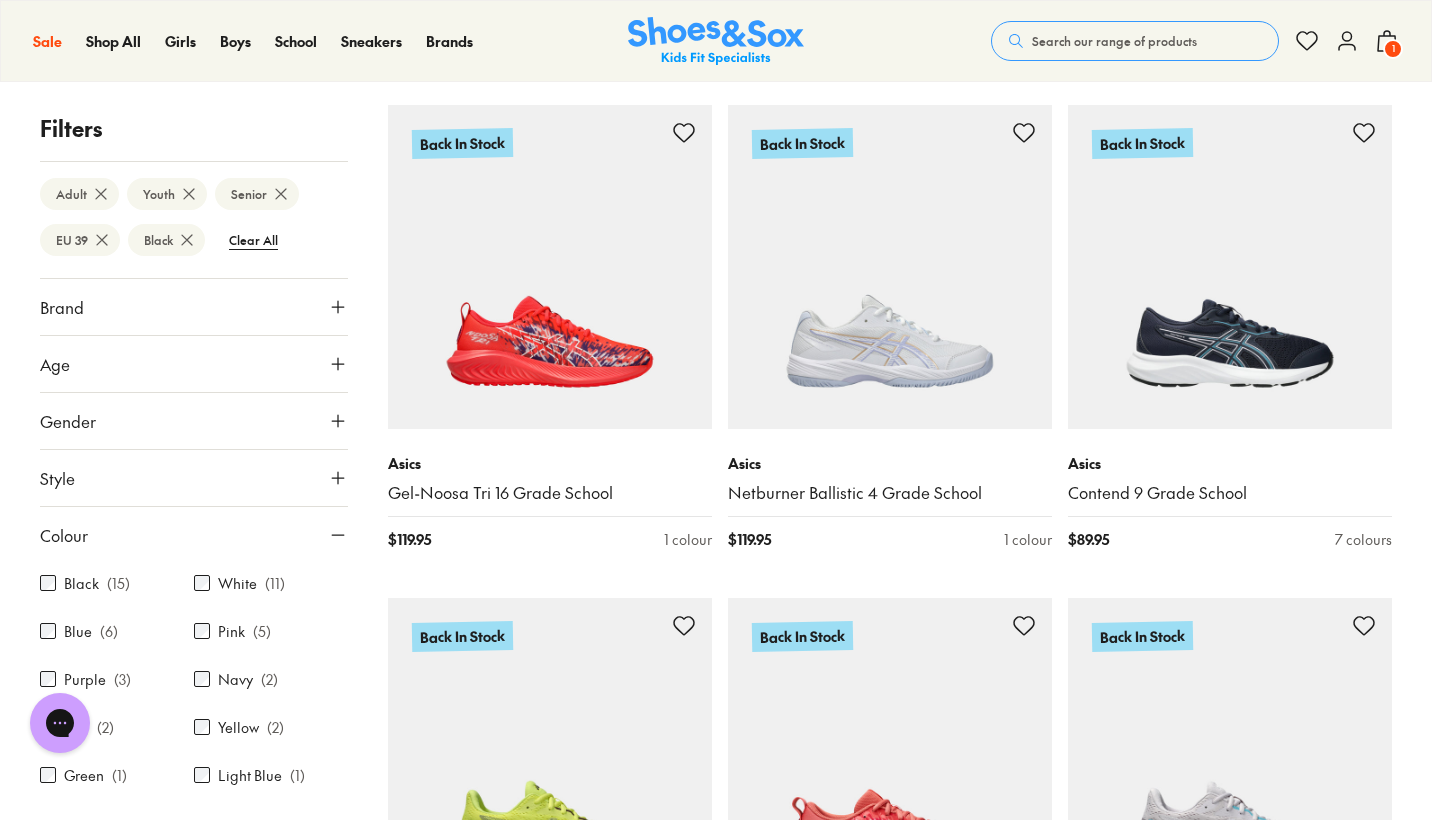 scroll, scrollTop: 0, scrollLeft: 0, axis: both 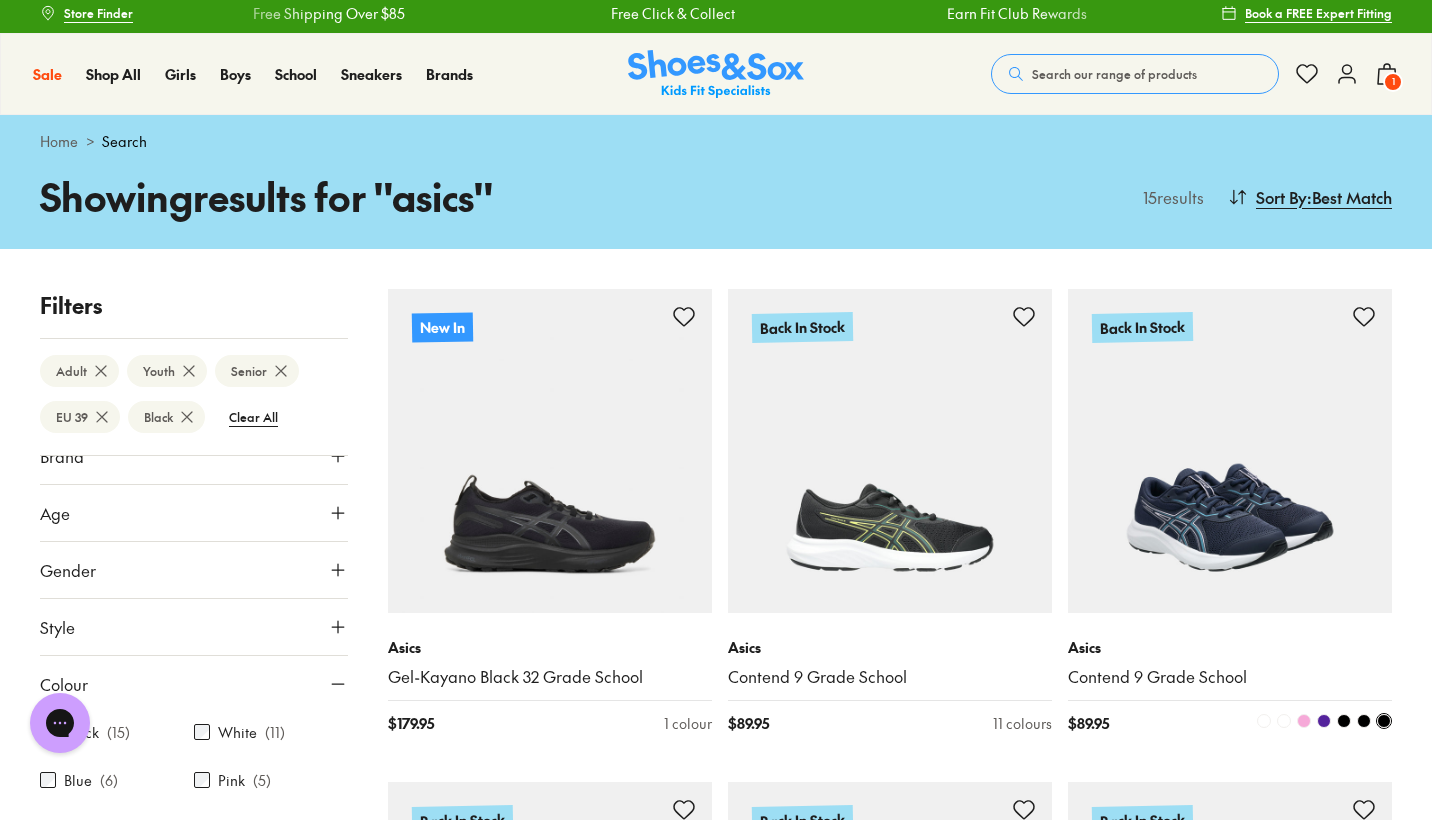 click at bounding box center [1230, 451] 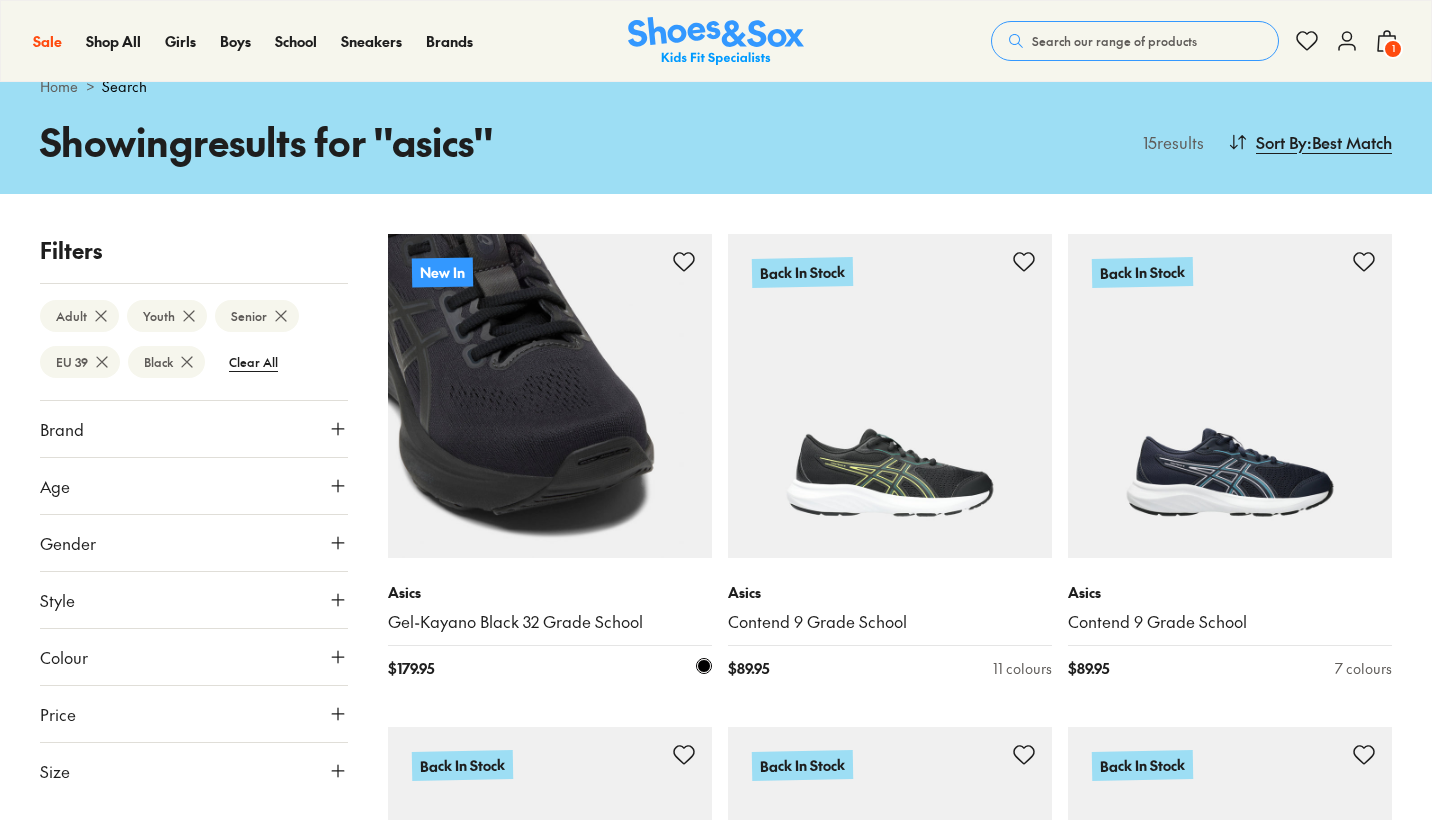 scroll, scrollTop: 62, scrollLeft: 0, axis: vertical 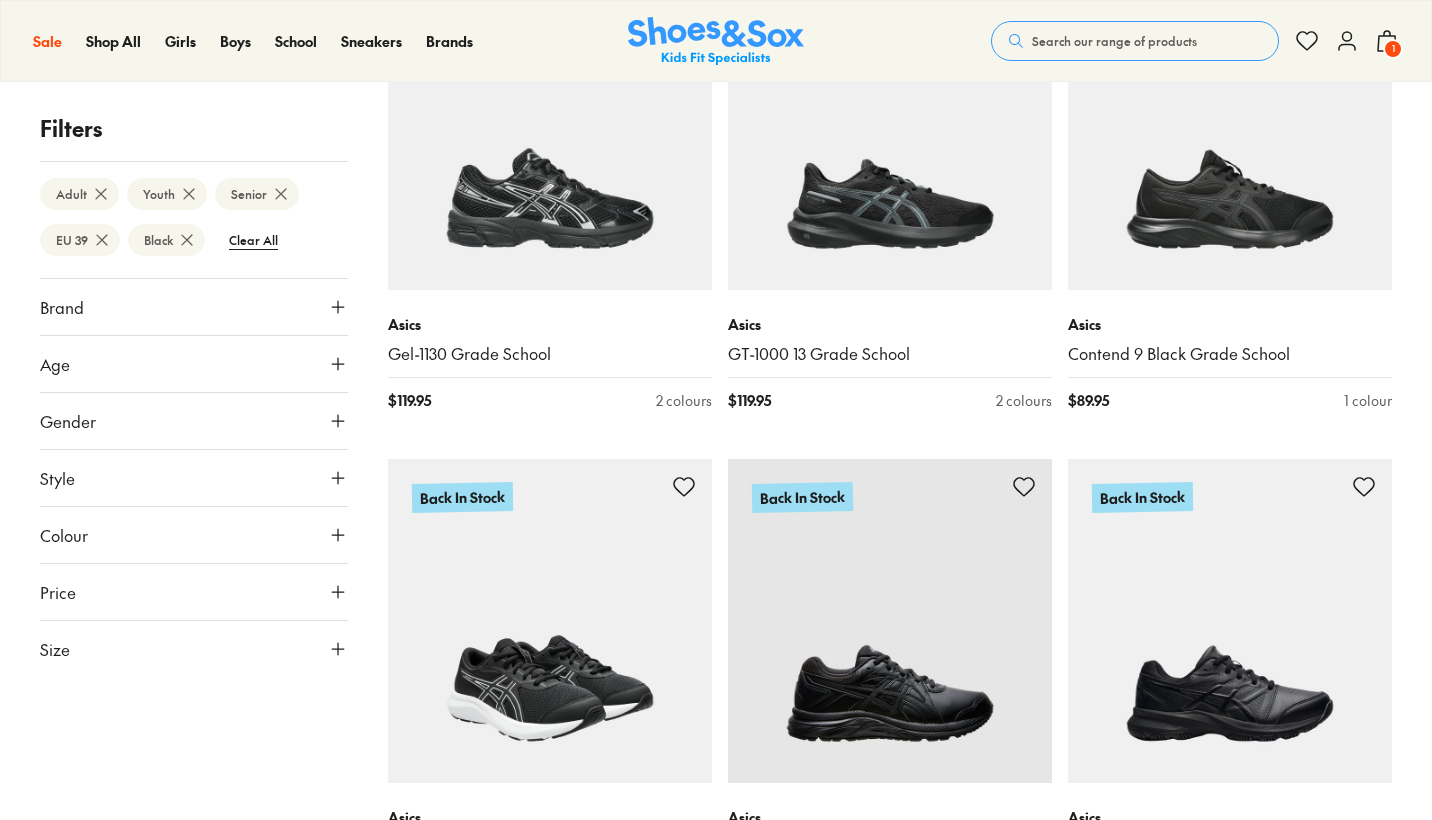 click at bounding box center (550, 621) 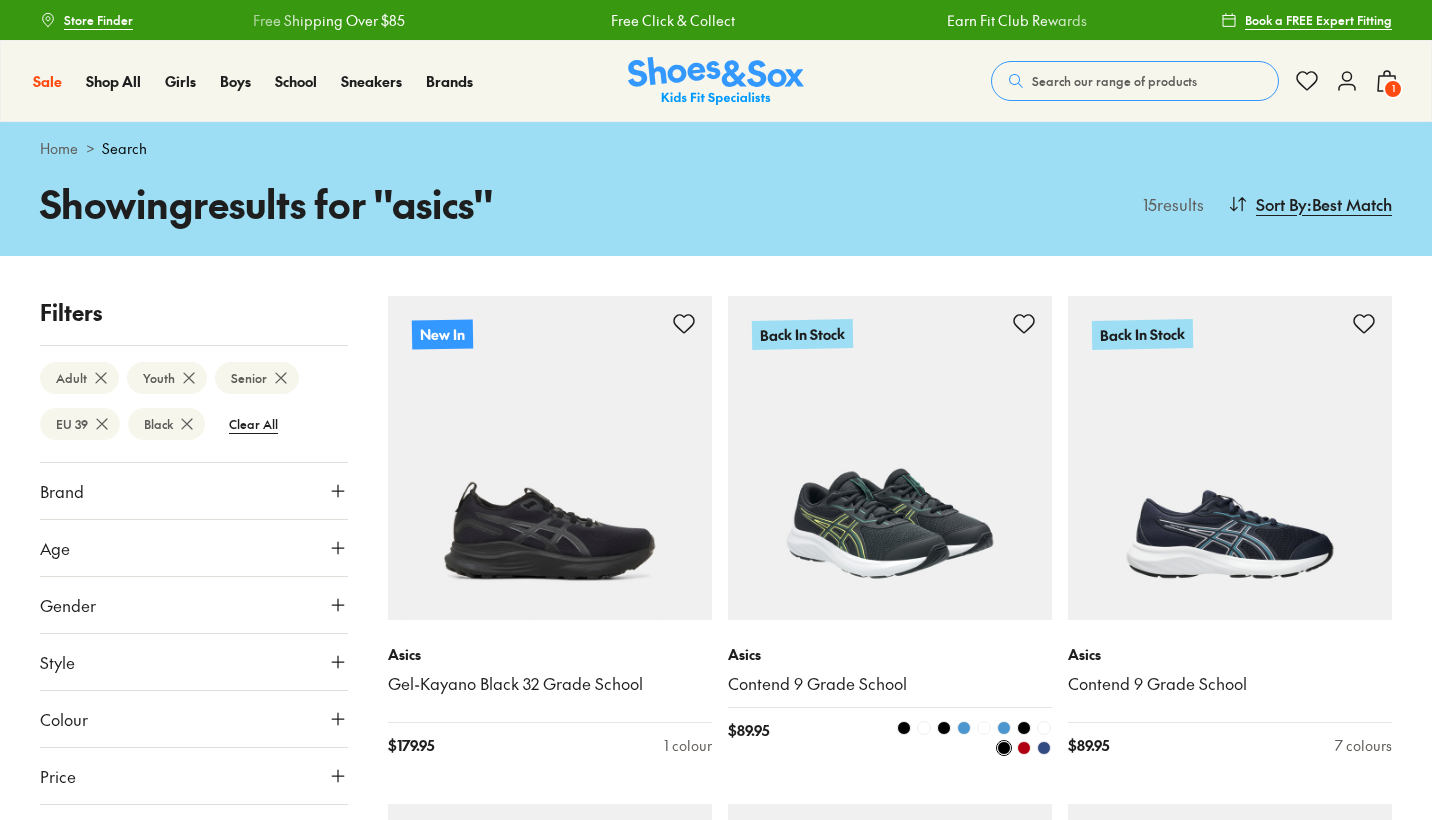 scroll, scrollTop: 0, scrollLeft: 0, axis: both 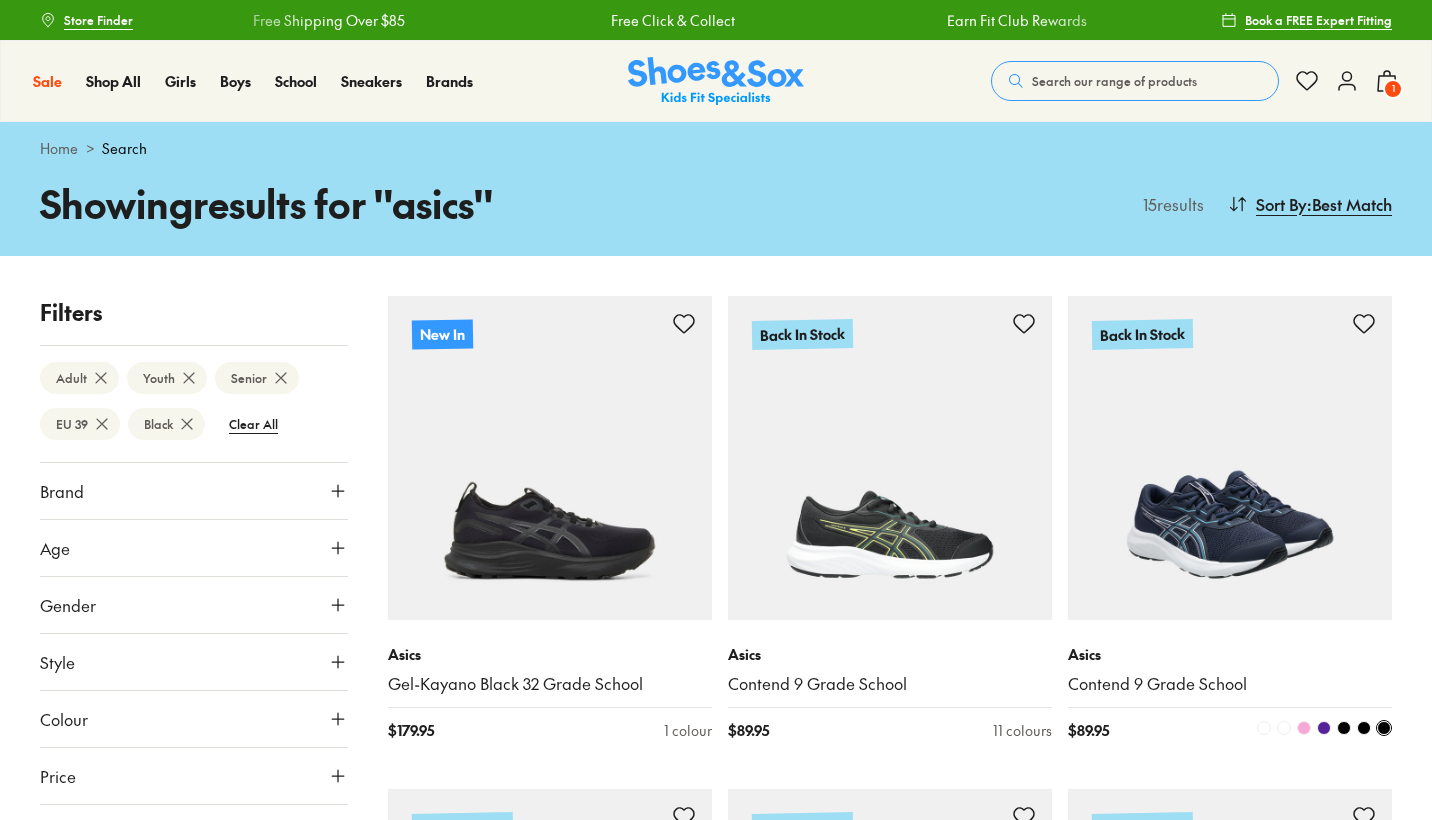 click at bounding box center (1230, 458) 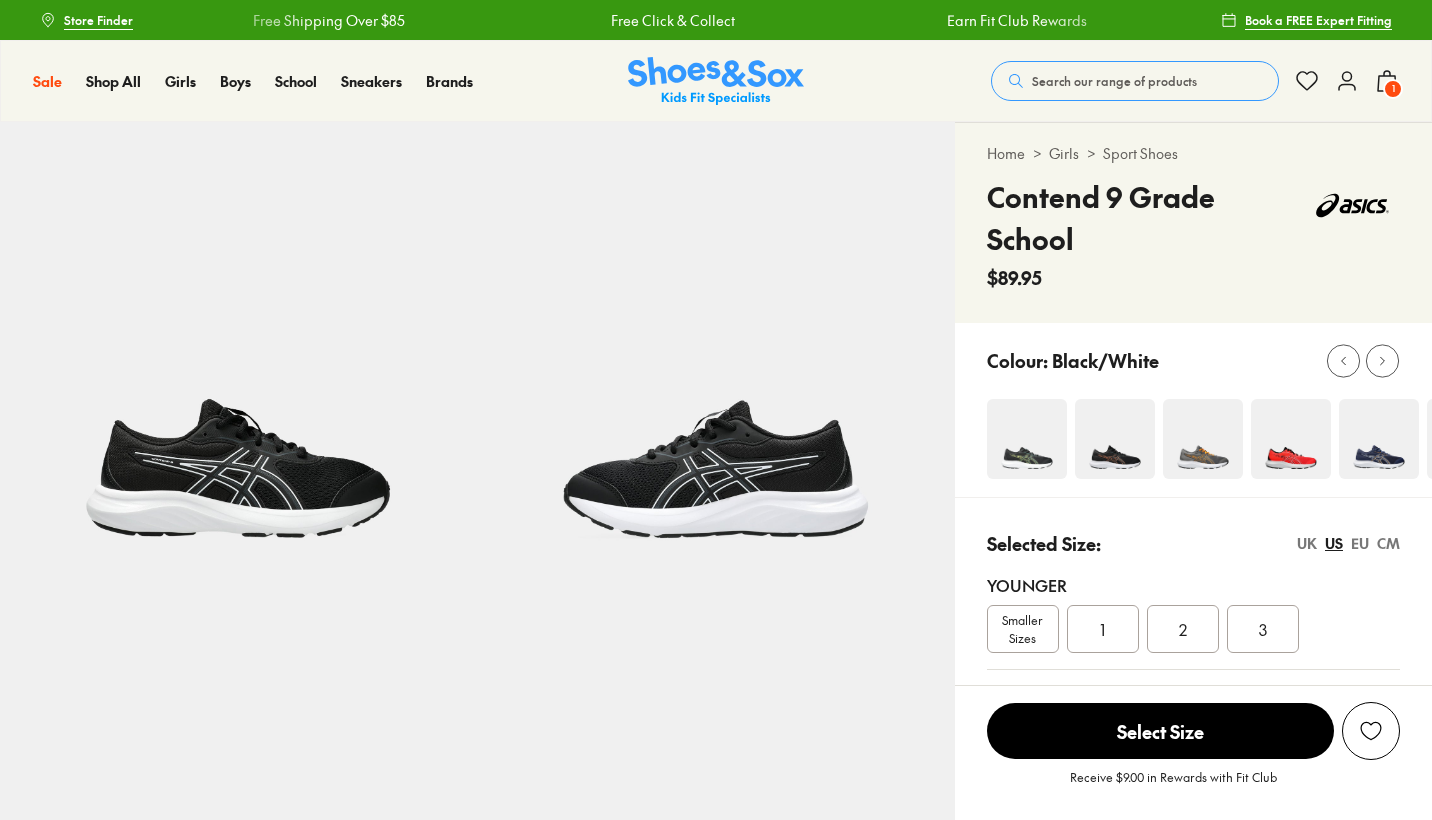 scroll, scrollTop: 0, scrollLeft: 0, axis: both 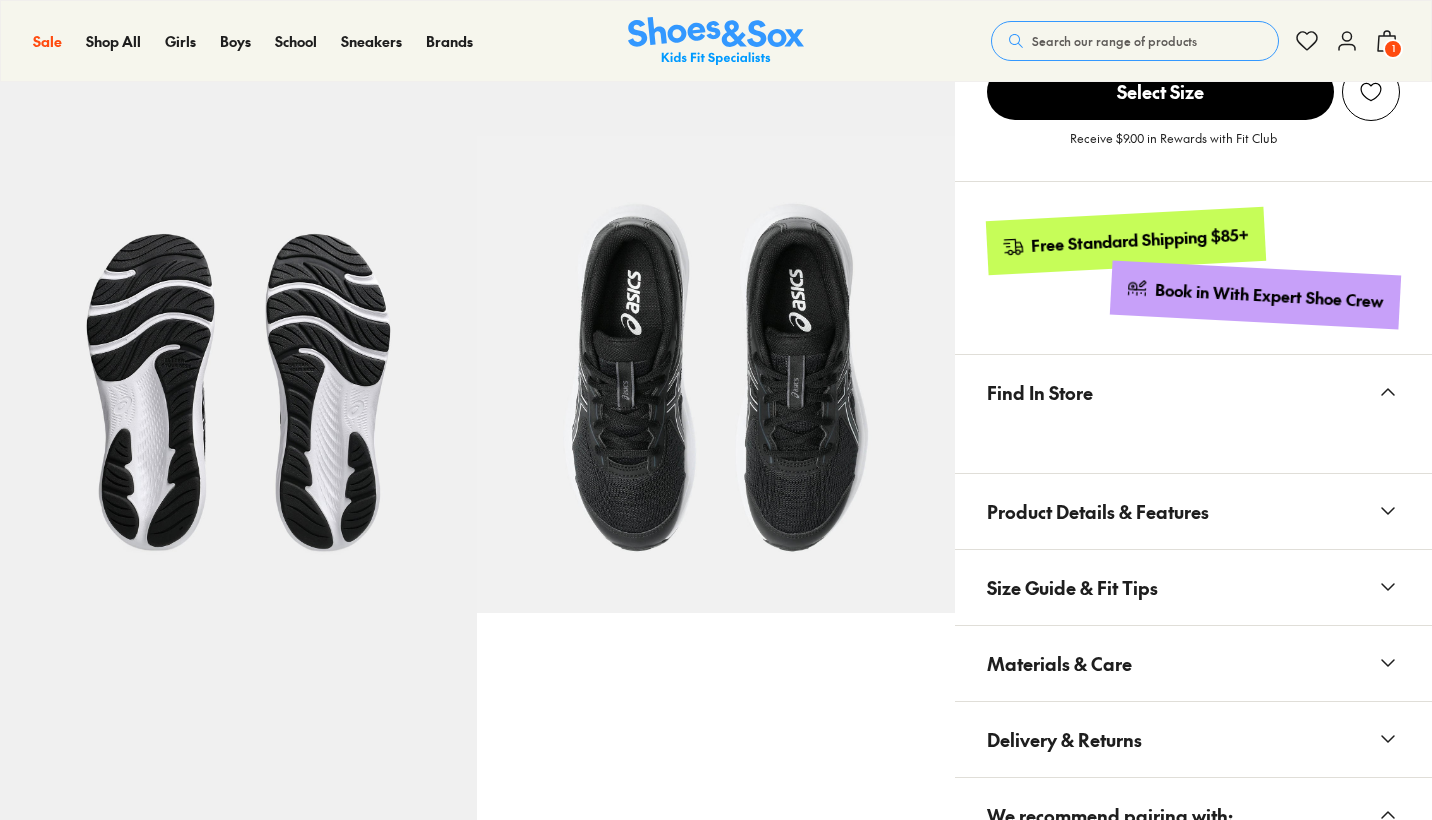 click on "Product Details & Features" at bounding box center (1098, 511) 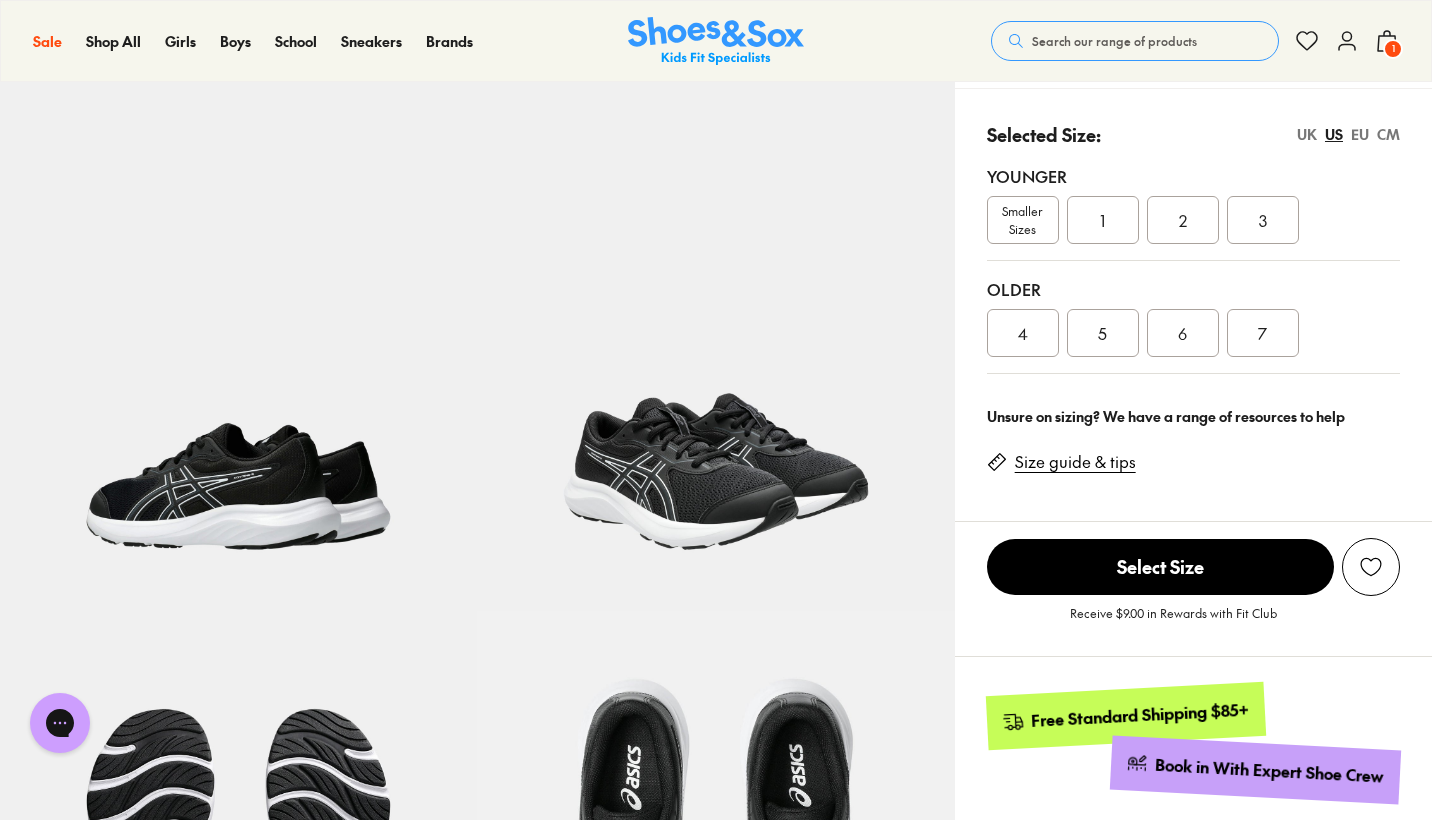 scroll, scrollTop: 459, scrollLeft: 0, axis: vertical 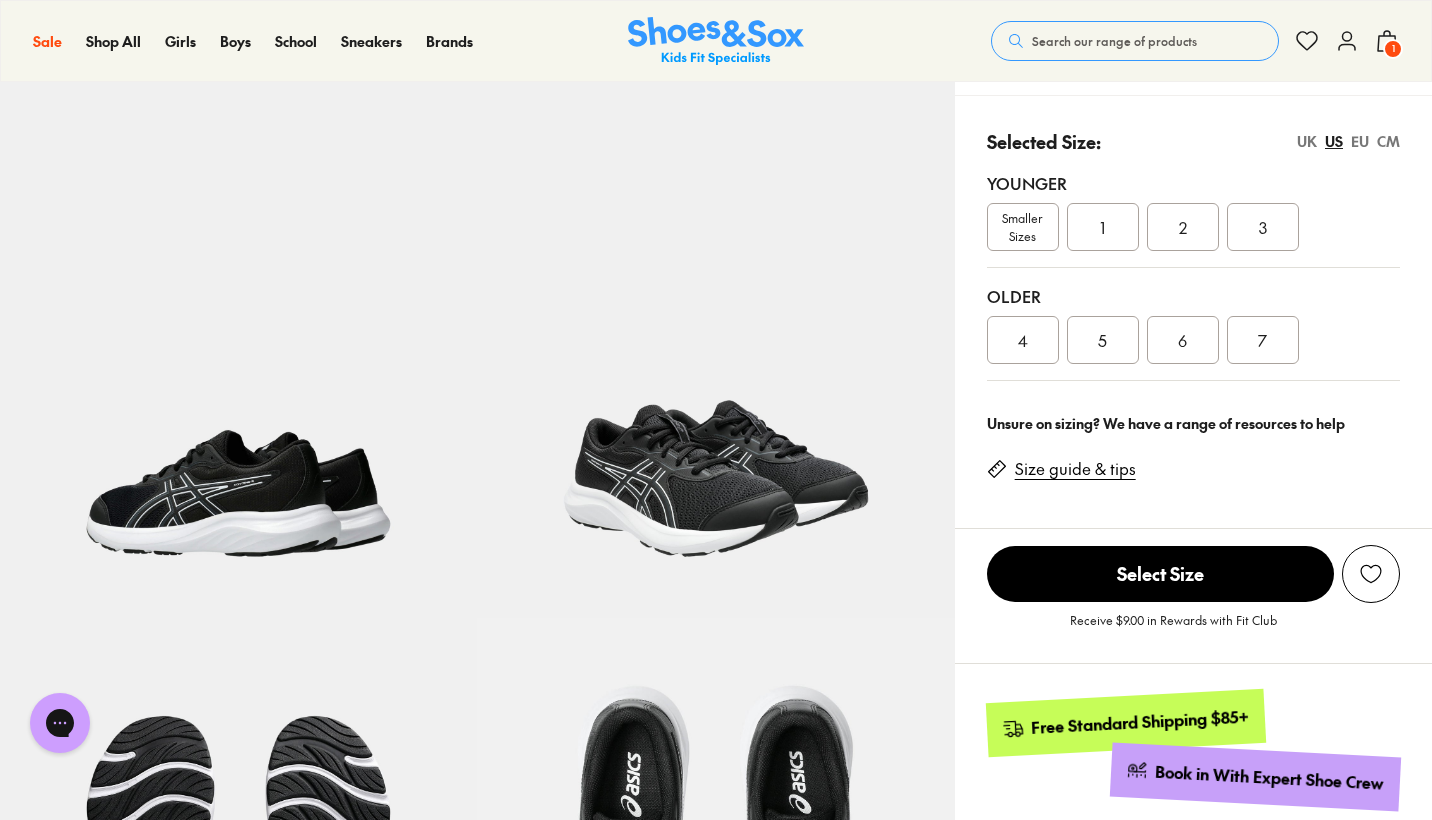 click on "UK" at bounding box center (1307, 141) 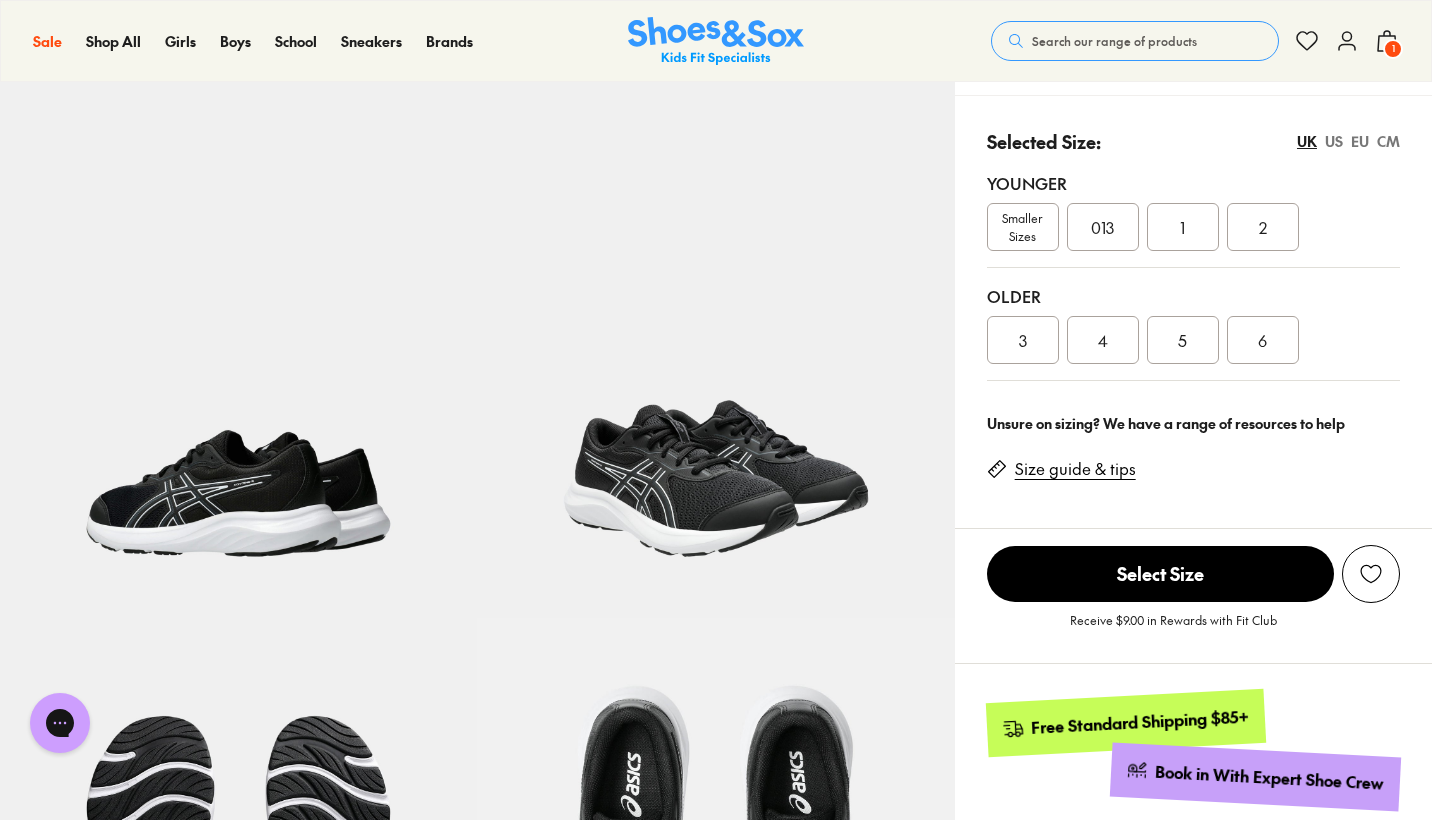click on "EU" at bounding box center (1360, 141) 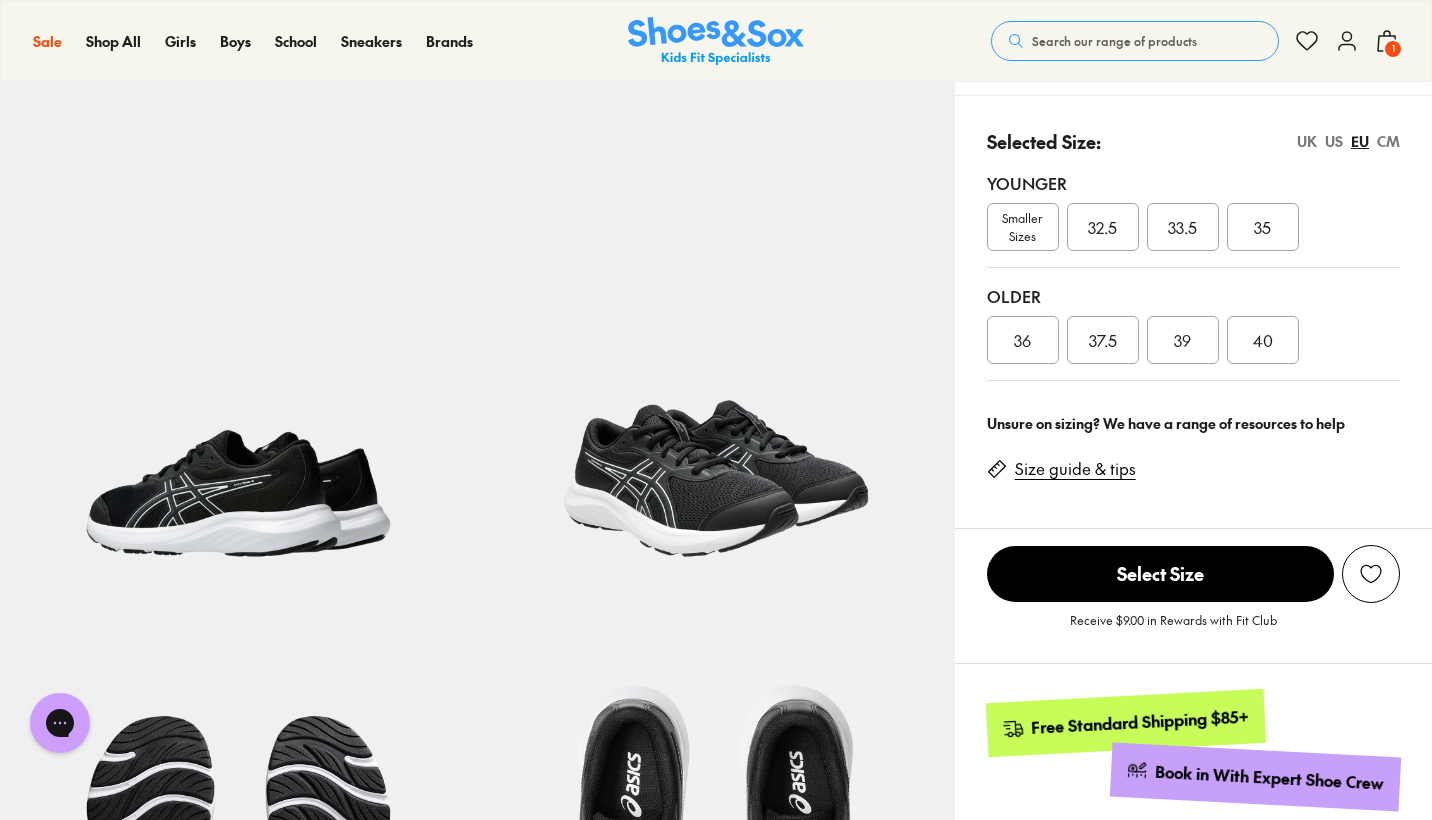 click on "39" at bounding box center (1182, 340) 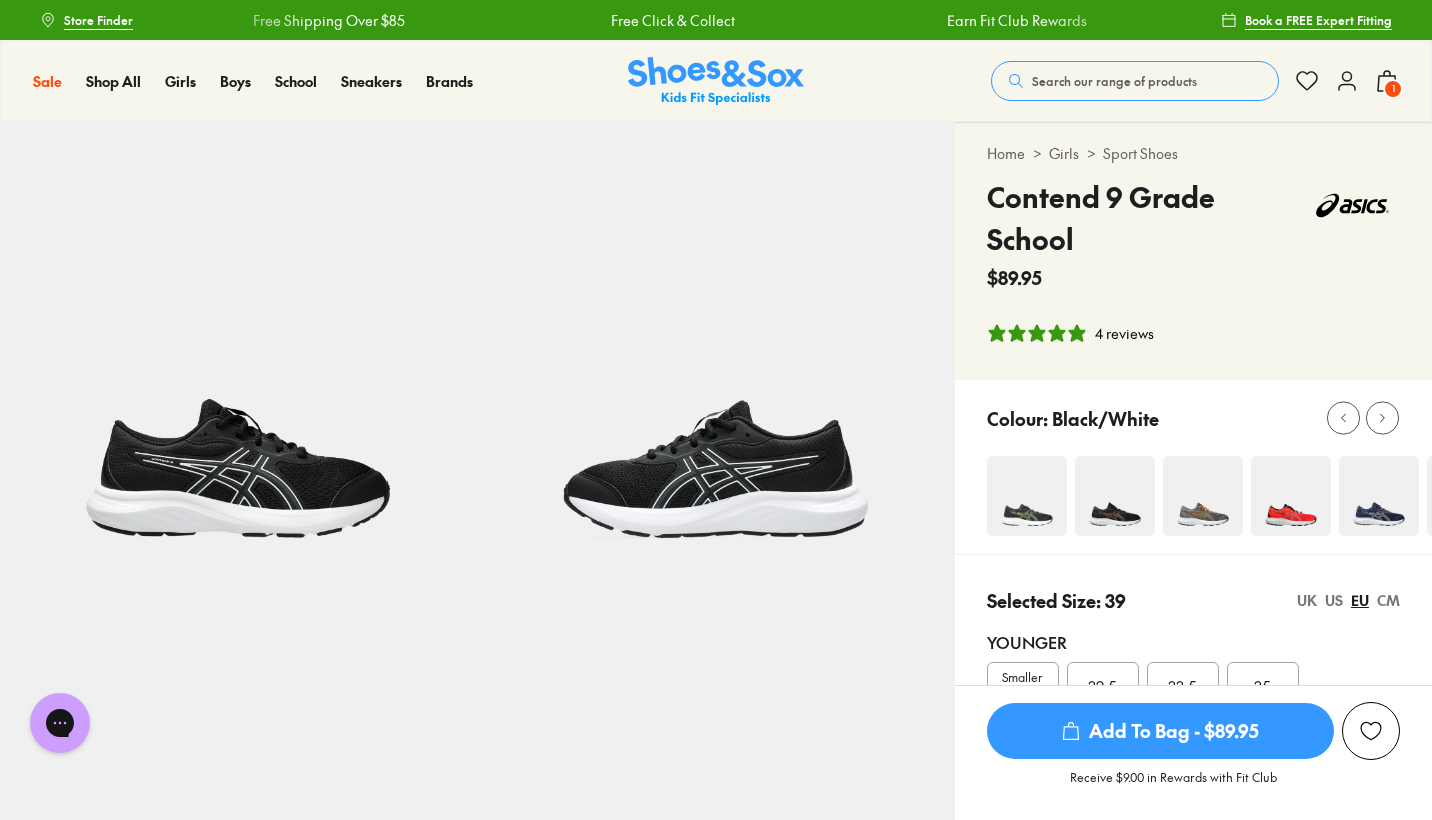scroll, scrollTop: 0, scrollLeft: 0, axis: both 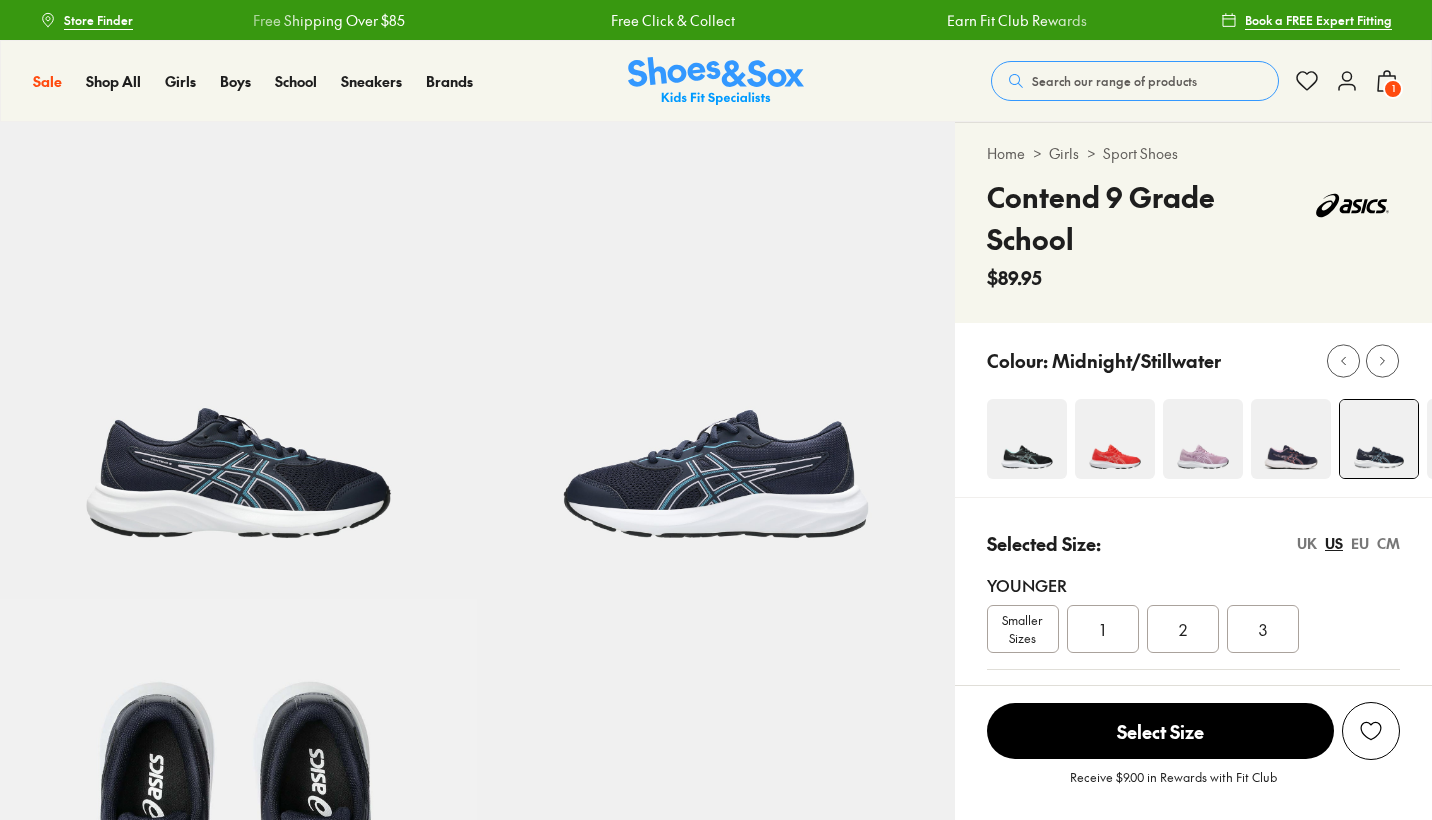 select on "*" 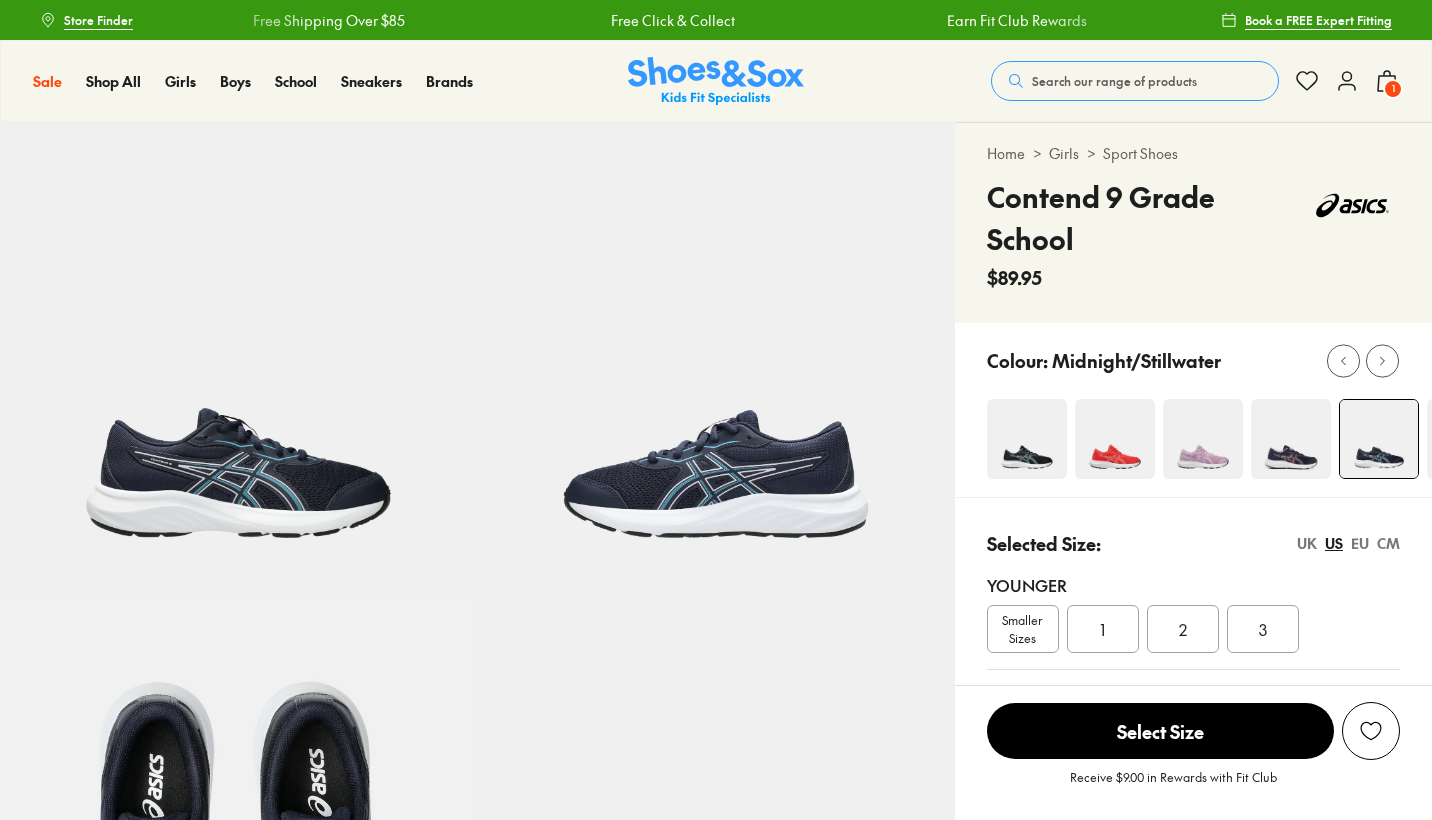 scroll, scrollTop: 0, scrollLeft: 0, axis: both 